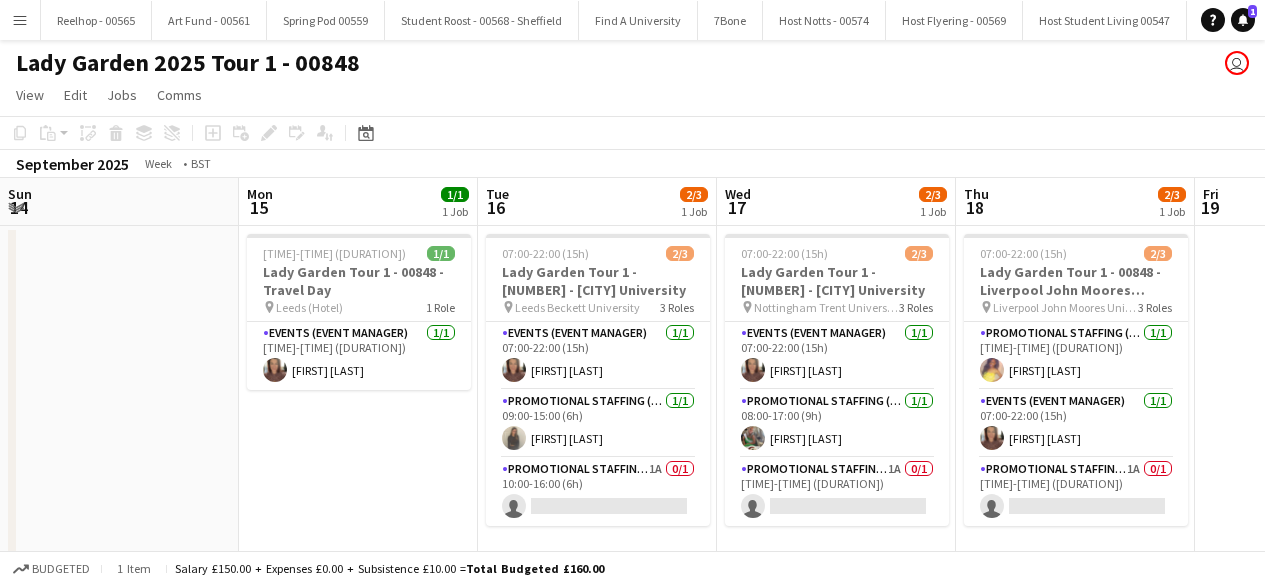scroll, scrollTop: 0, scrollLeft: 0, axis: both 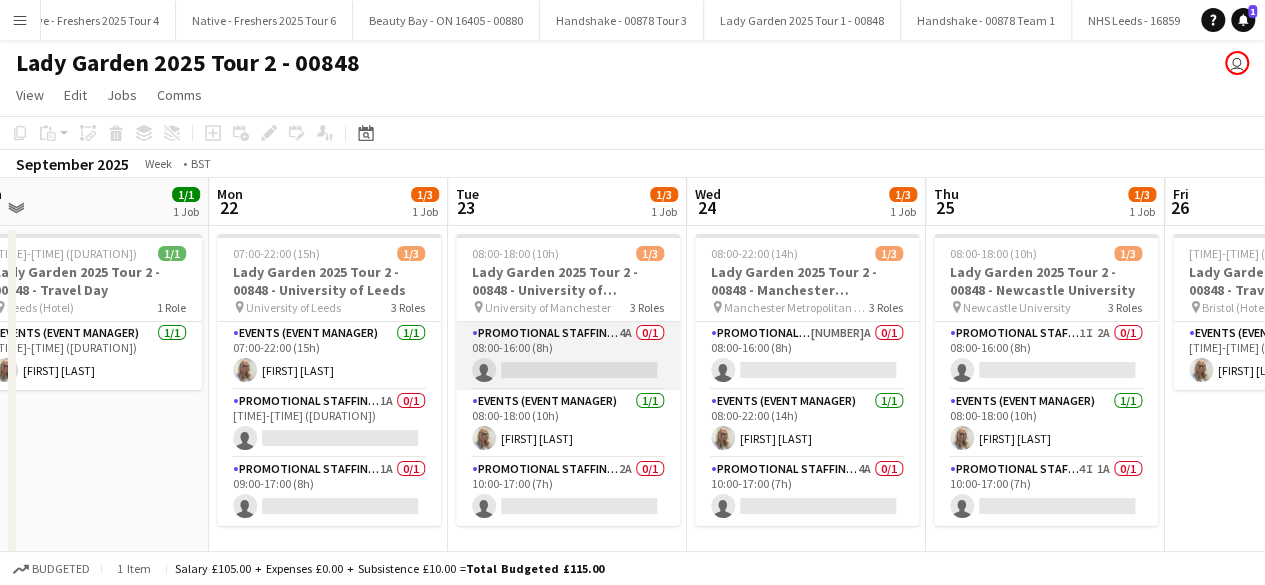 click on "Promotional Staffing (Brand Ambassadors)   4A   0/1   08:00-16:00 (8h)
single-neutral-actions" at bounding box center (568, 356) 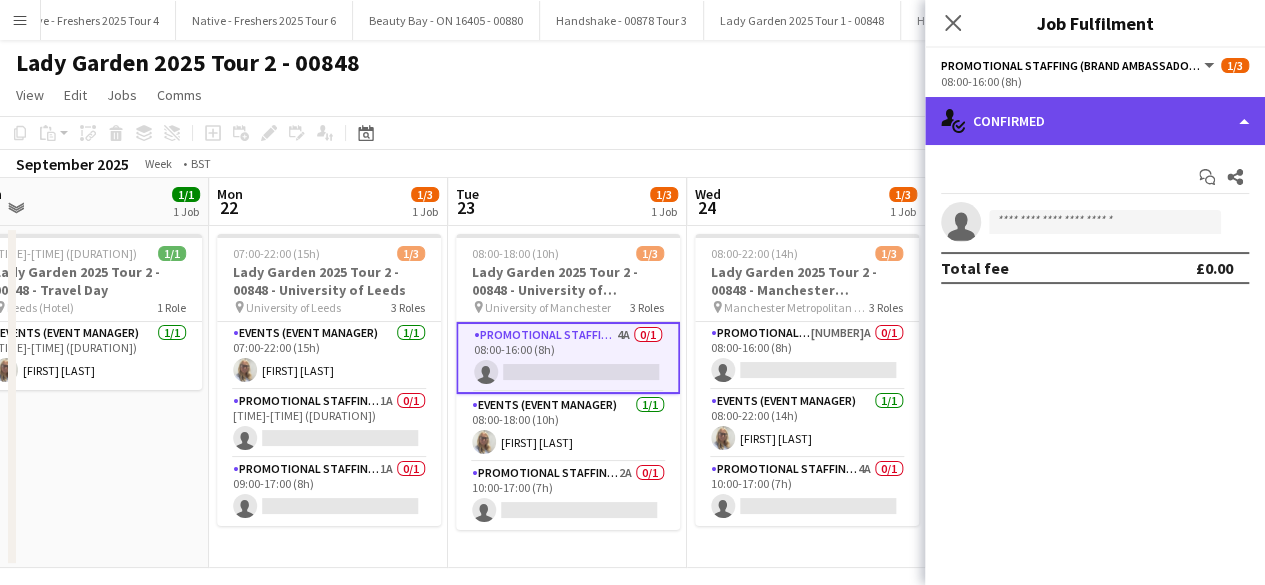 click on "single-neutral-actions-check-2
Confirmed" 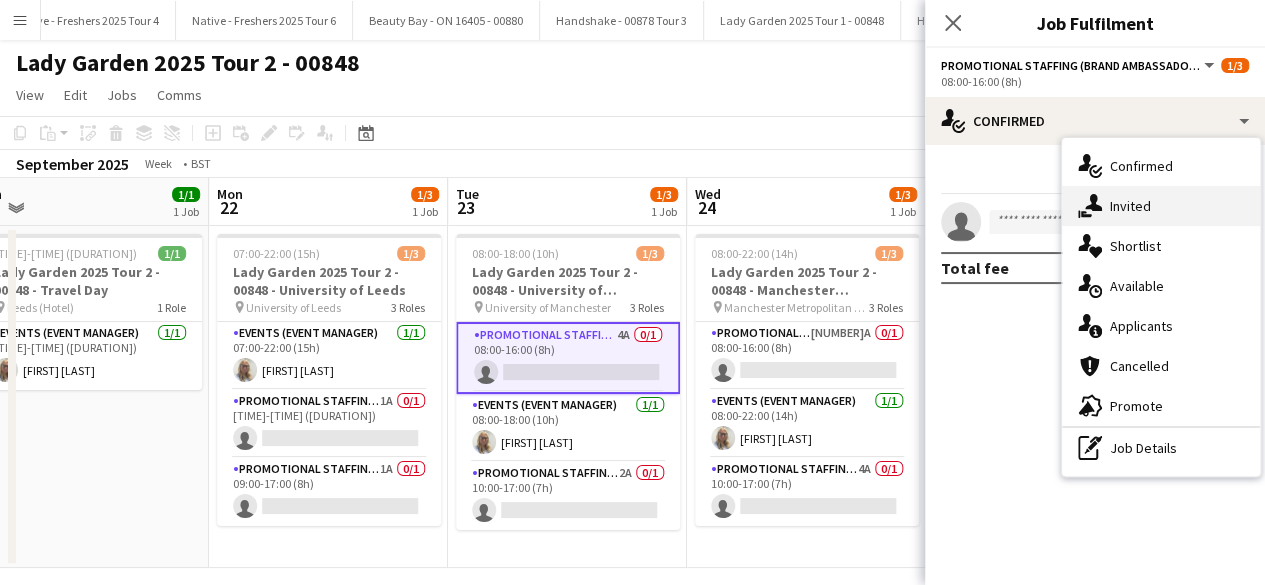 click on "single-neutral-actions-share-1
Invited" at bounding box center [1161, 206] 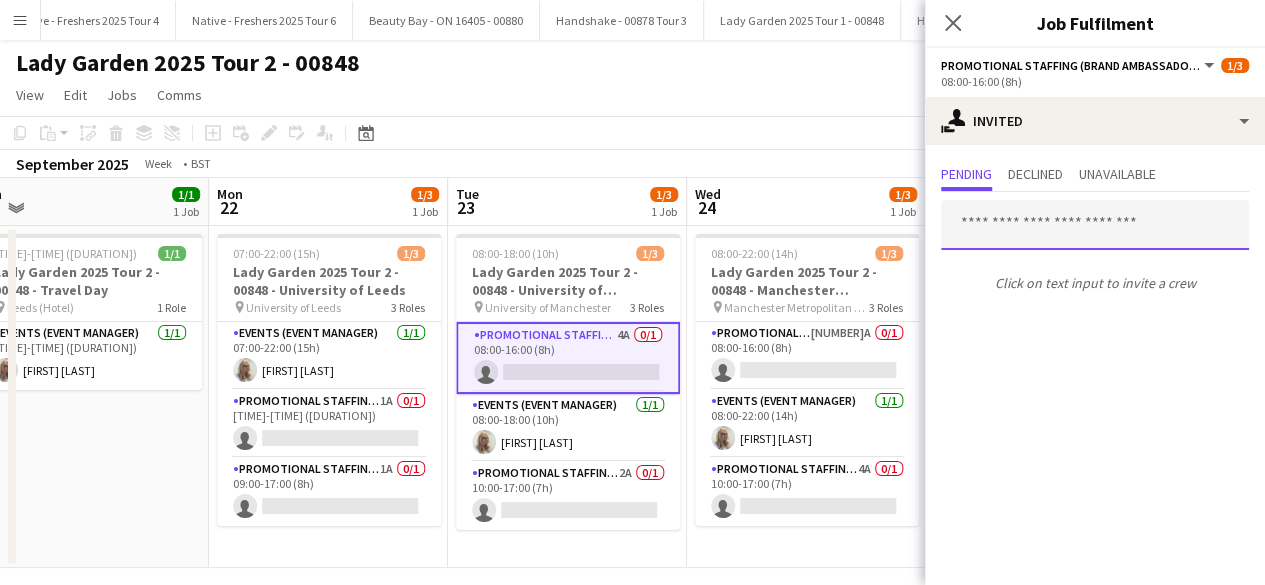 click at bounding box center (1095, 225) 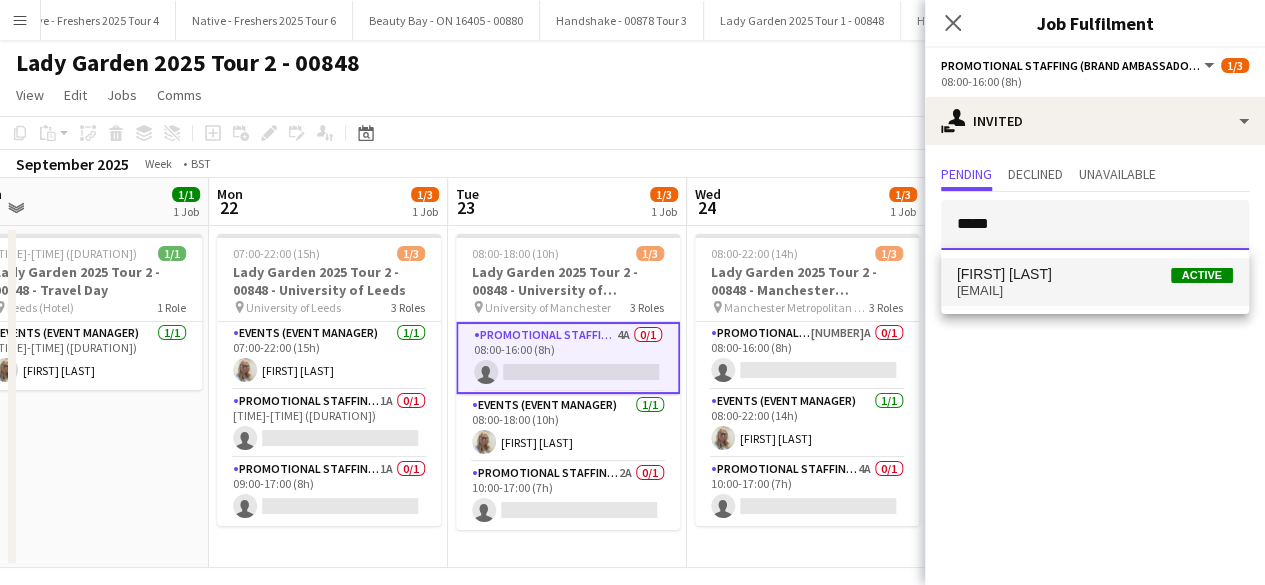 type on "*****" 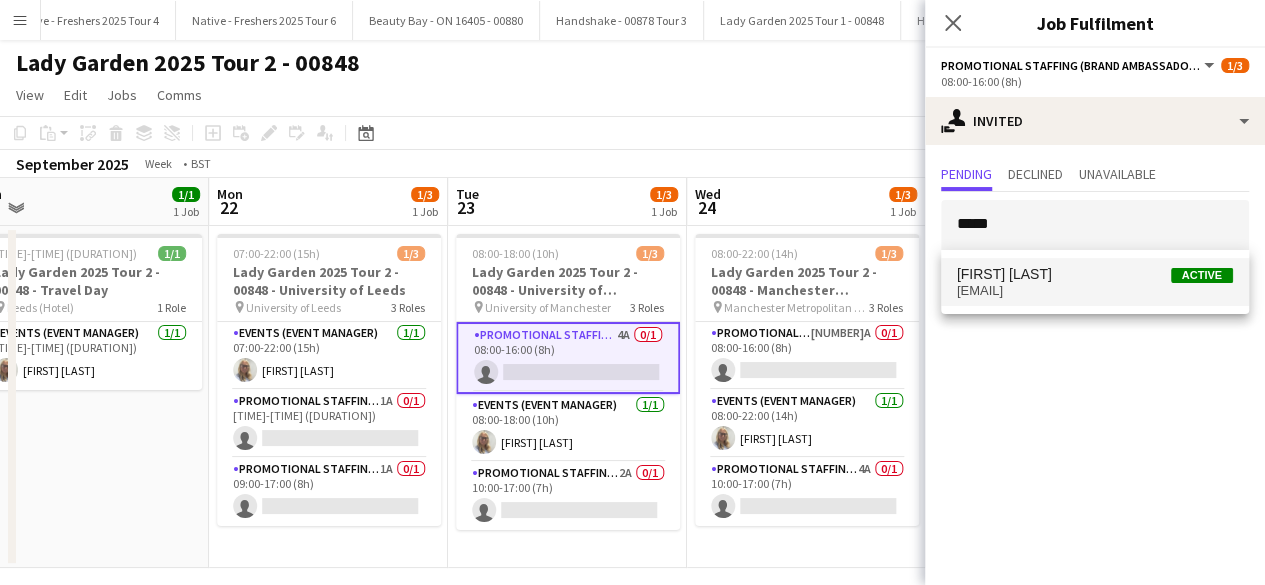 click on "[FIRST].[LAST]@example.com" at bounding box center (1095, 291) 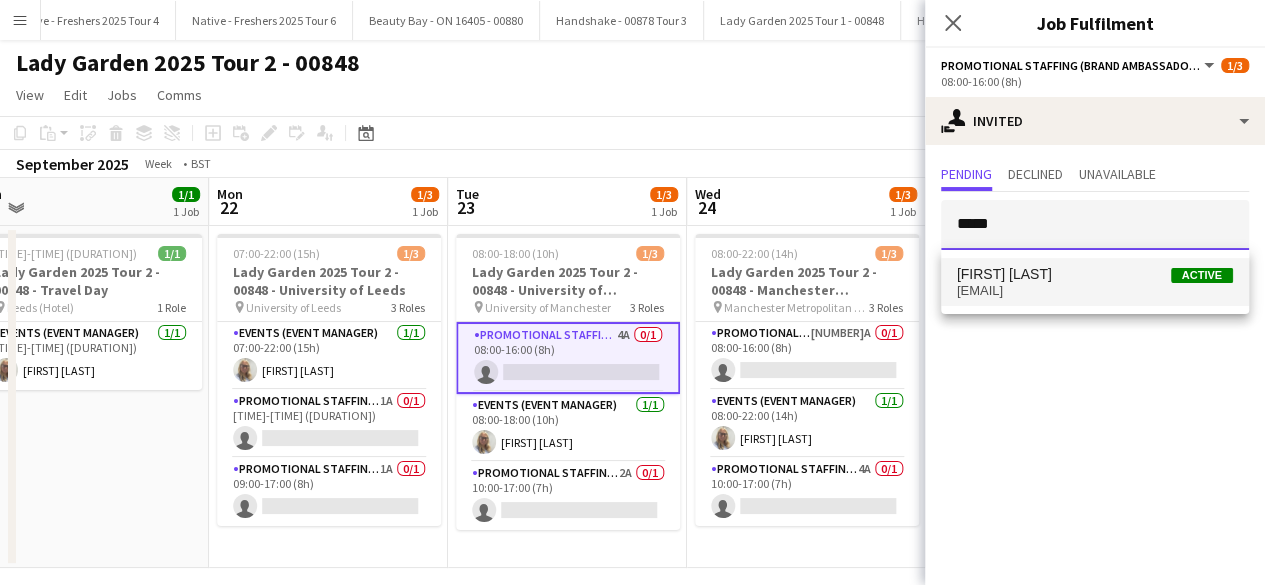 type 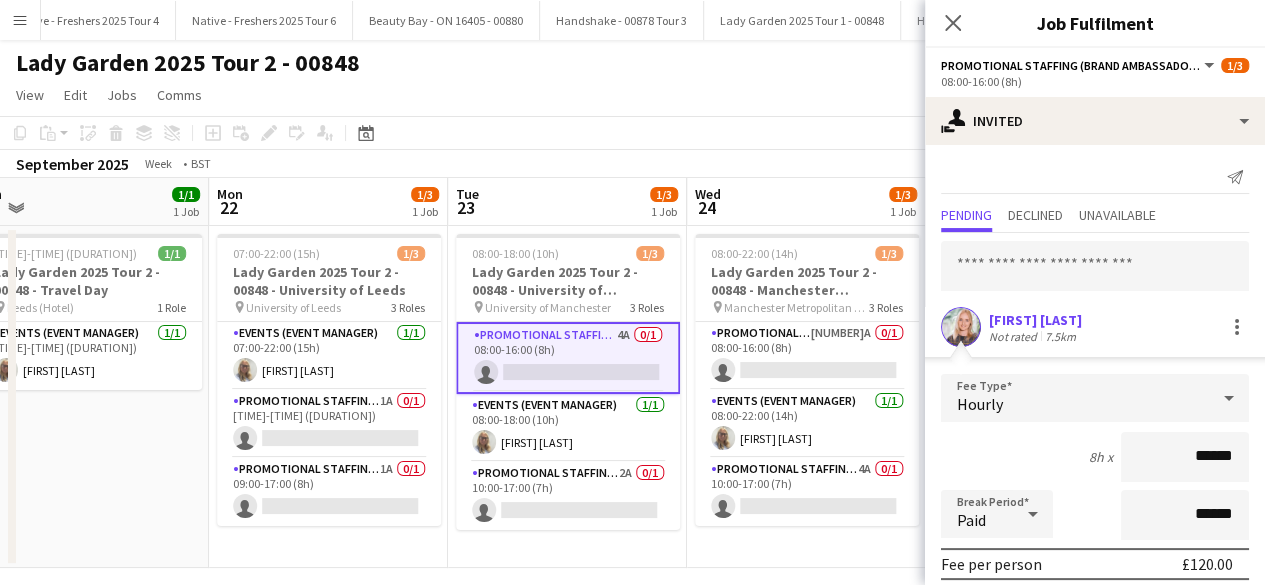 scroll, scrollTop: 234, scrollLeft: 0, axis: vertical 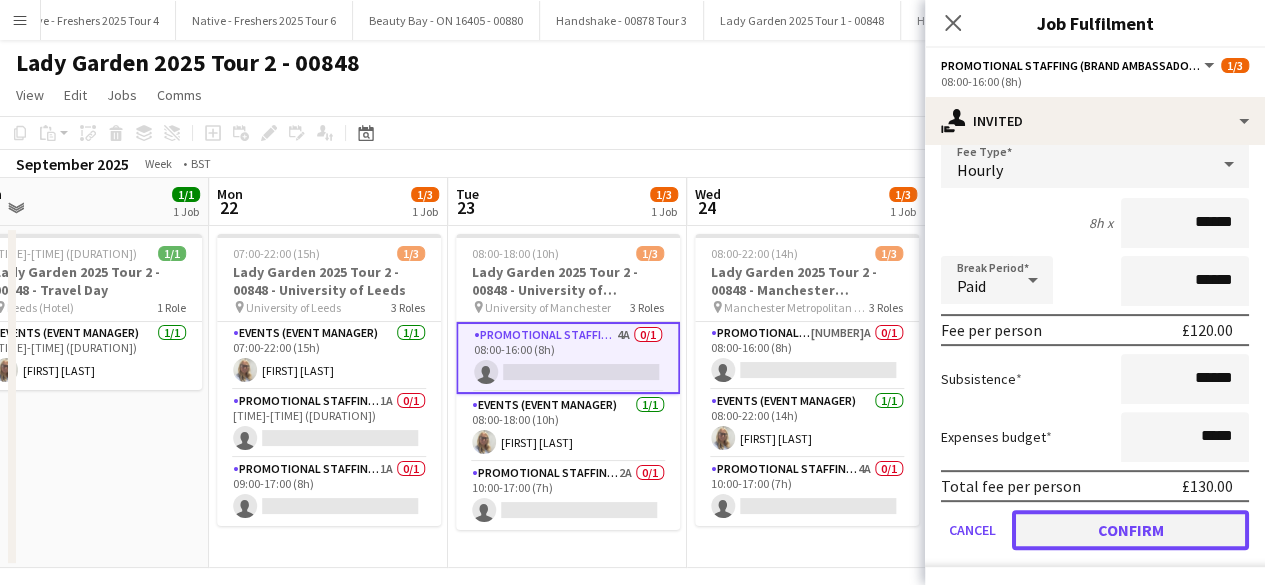 click on "Confirm" 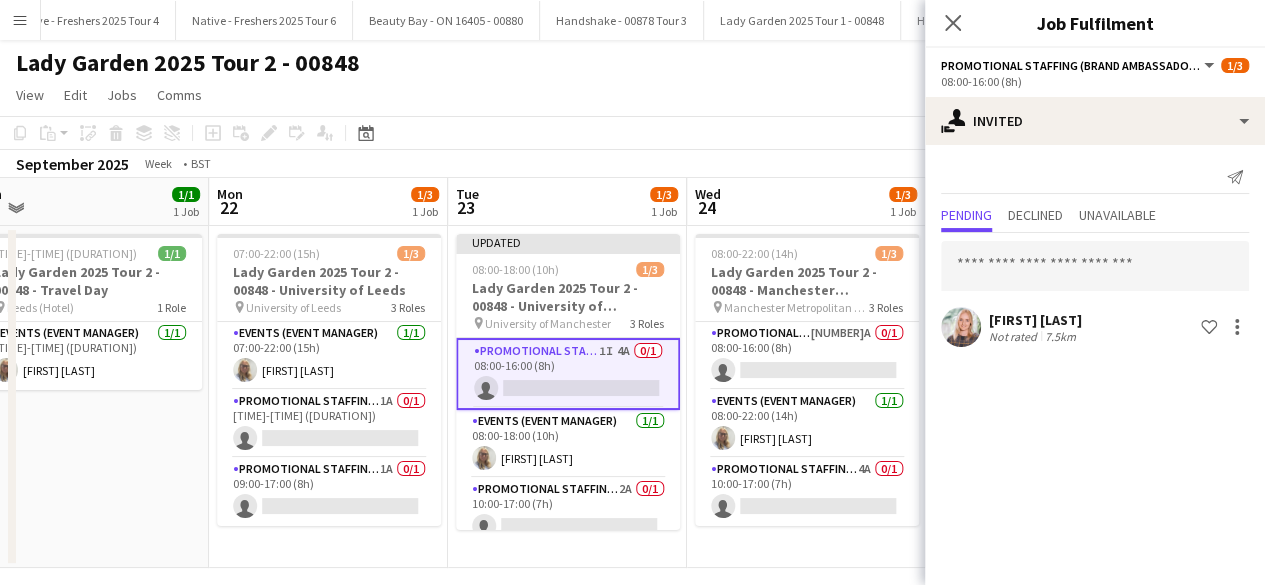 scroll, scrollTop: 0, scrollLeft: 0, axis: both 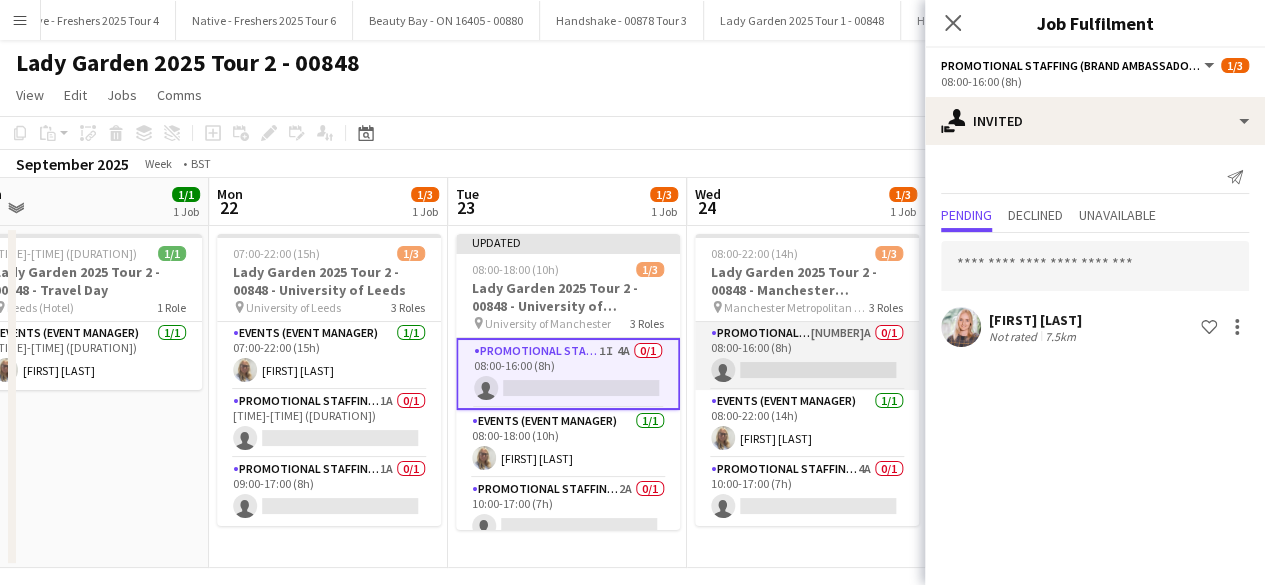 click on "Promotional Staffing (Brand Ambassadors)   7A   0/1   08:00-16:00 (8h)
single-neutral-actions" at bounding box center (807, 356) 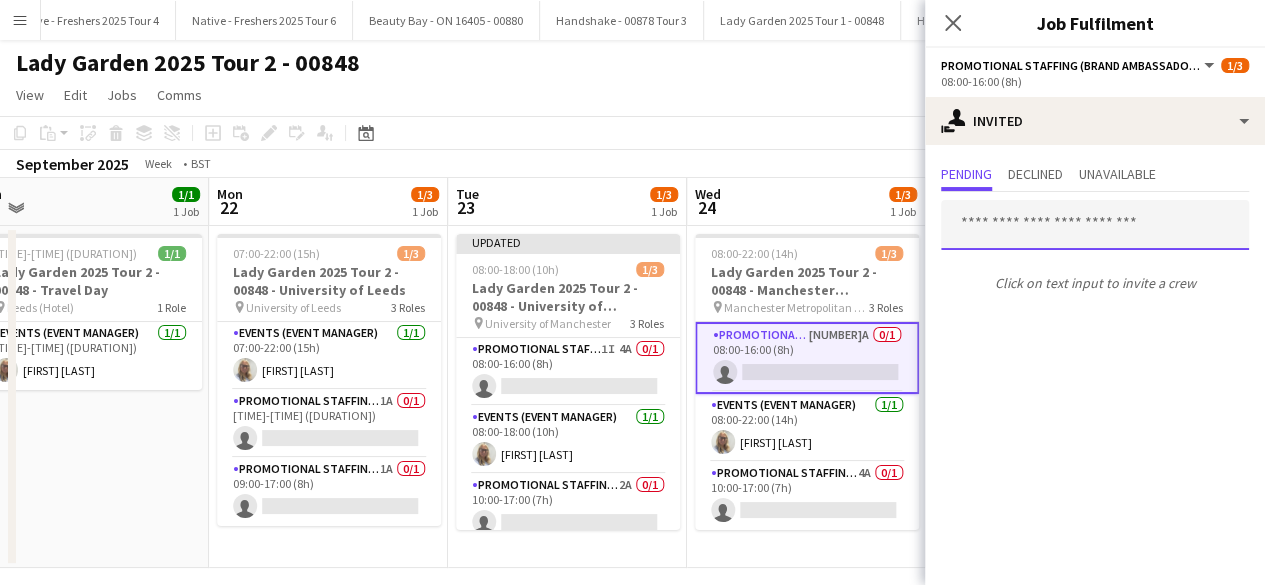 click at bounding box center (1095, 225) 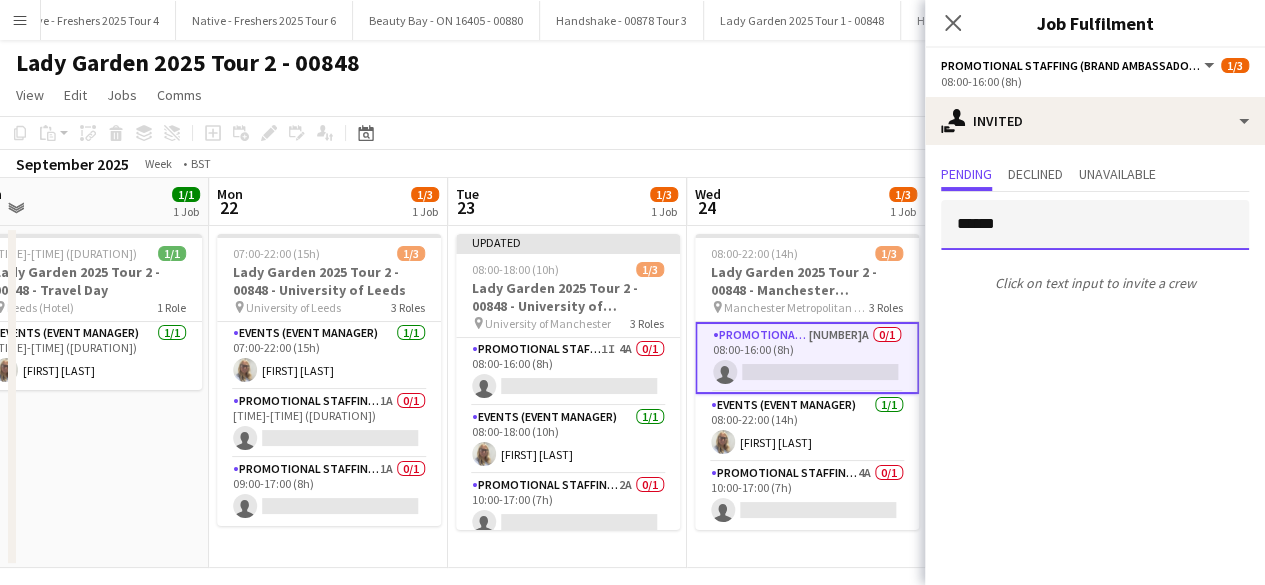 click on "******" at bounding box center [1095, 225] 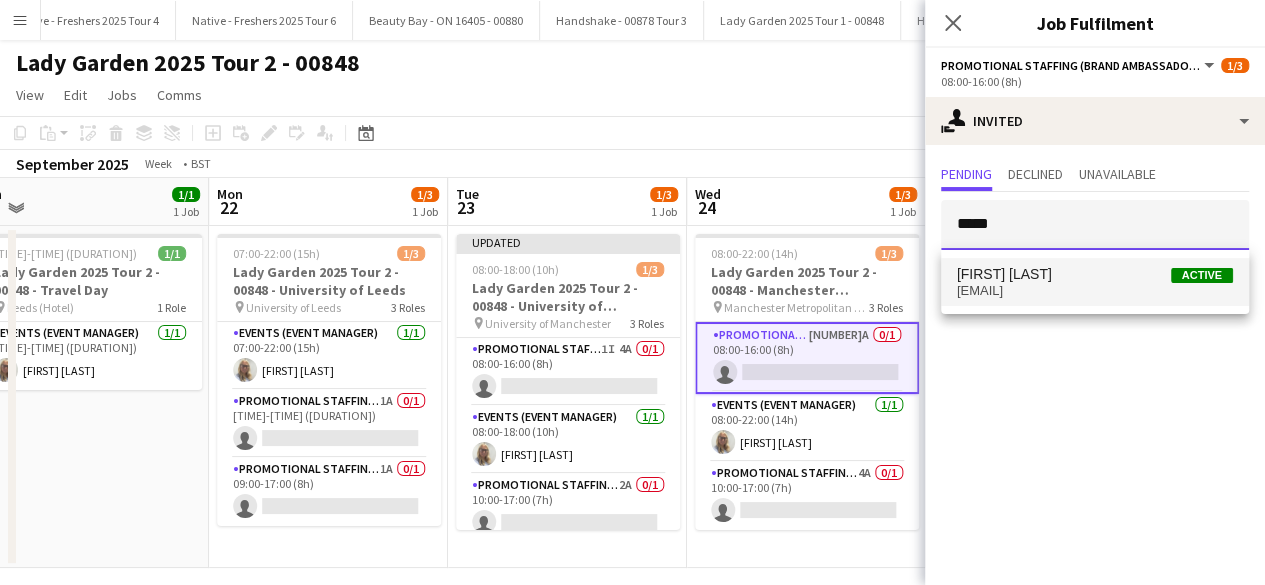 type on "*****" 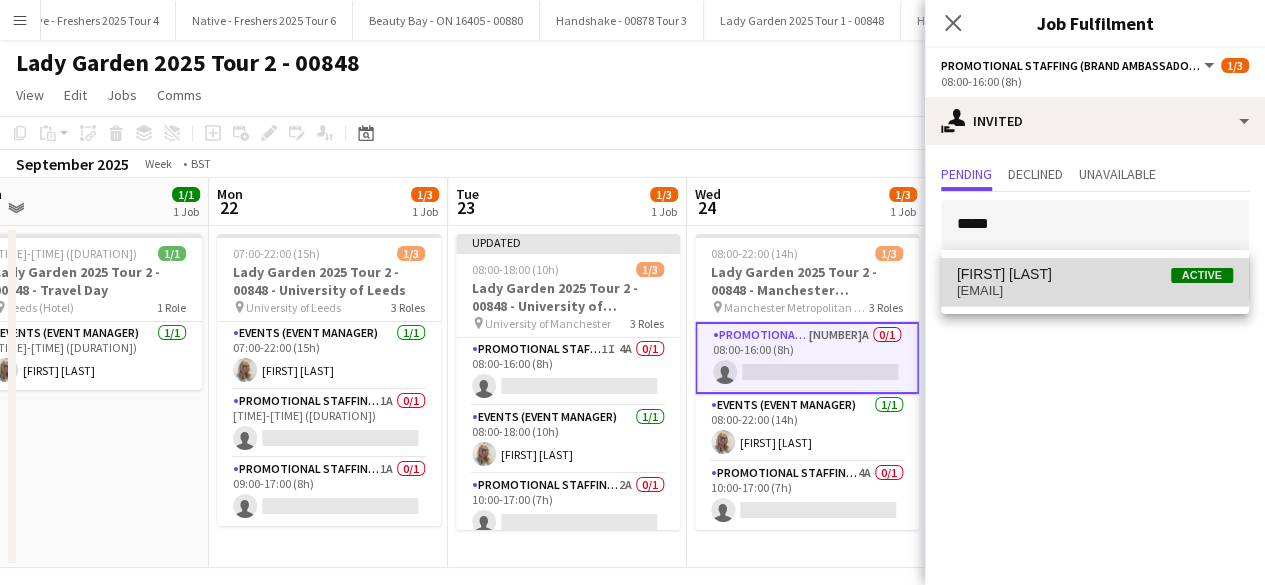 click on "April Barton  Active" at bounding box center [1095, 274] 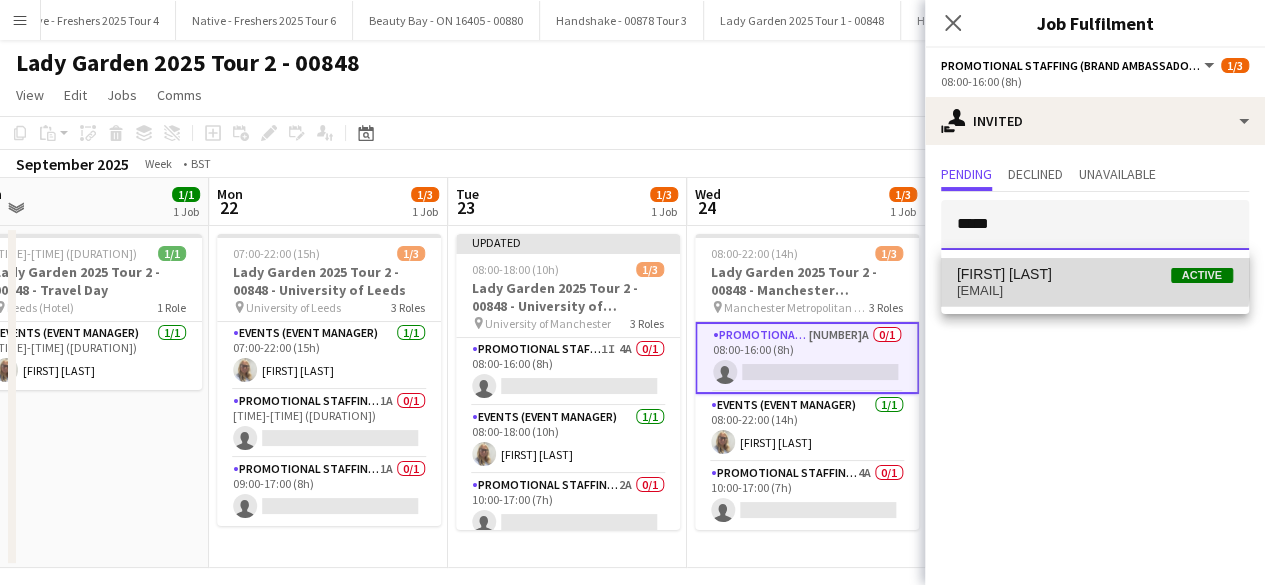type 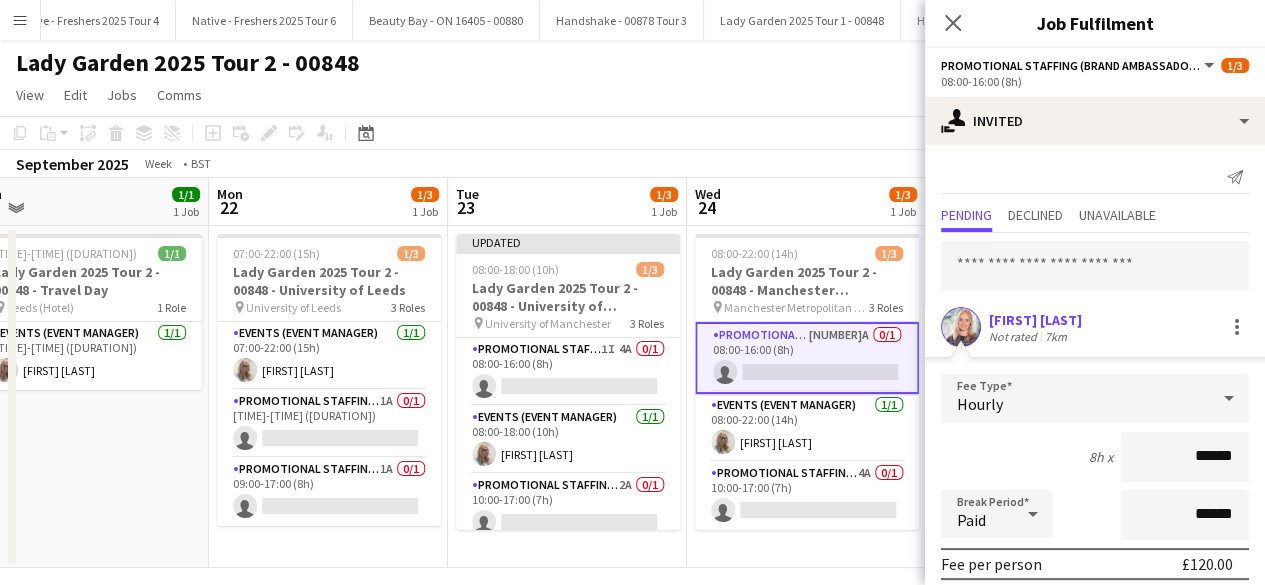scroll, scrollTop: 234, scrollLeft: 0, axis: vertical 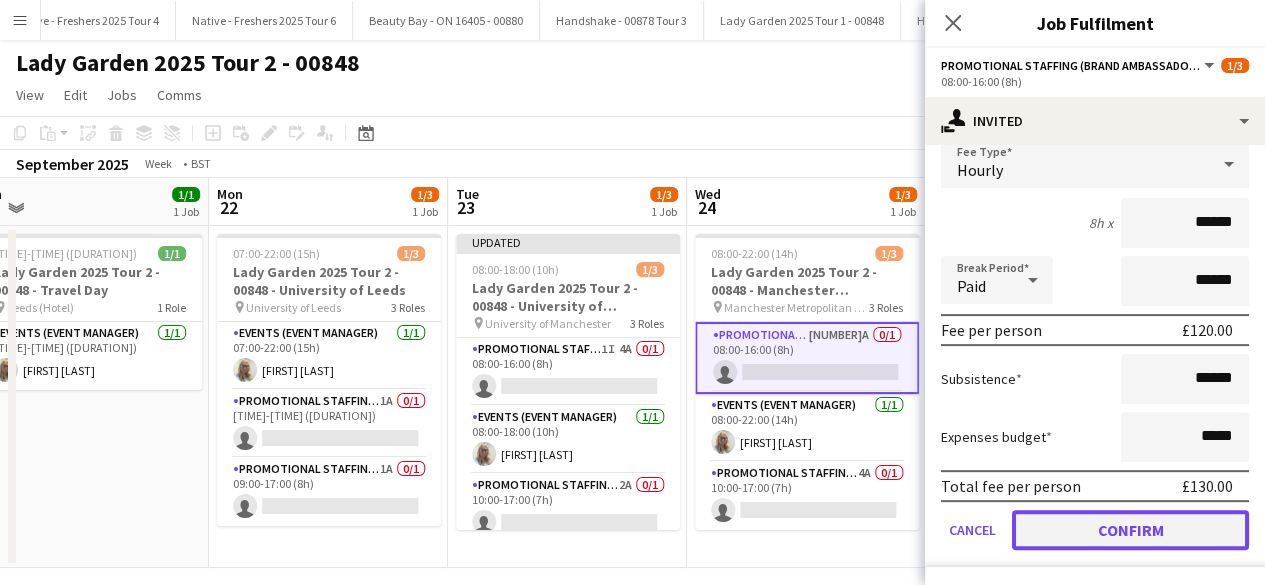 click on "Confirm" 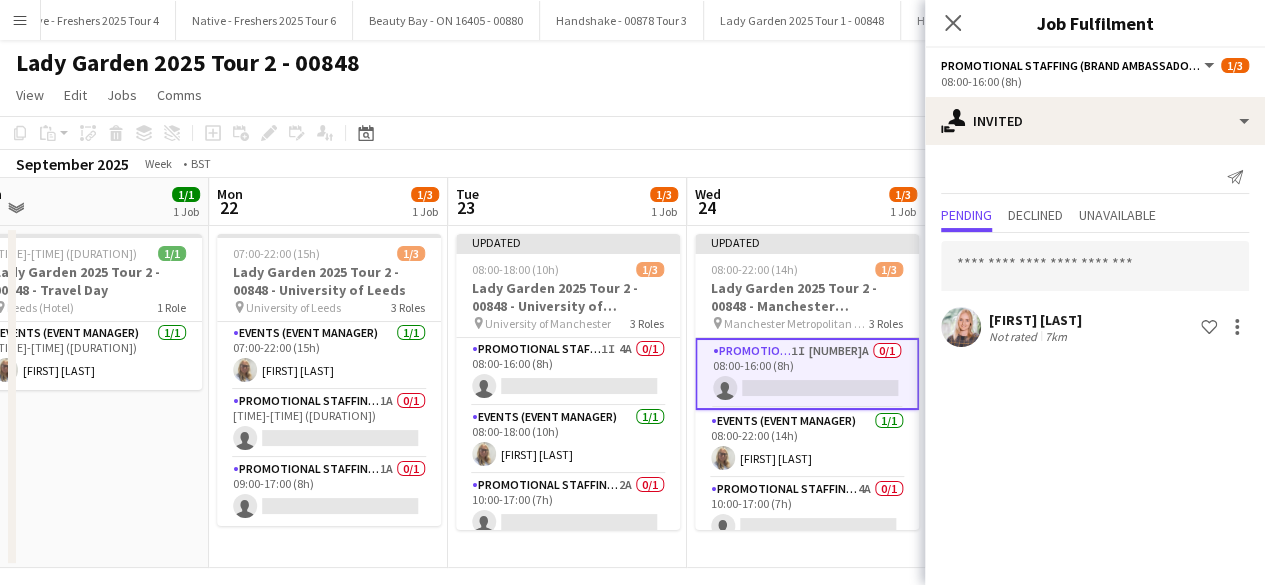 scroll, scrollTop: 0, scrollLeft: 0, axis: both 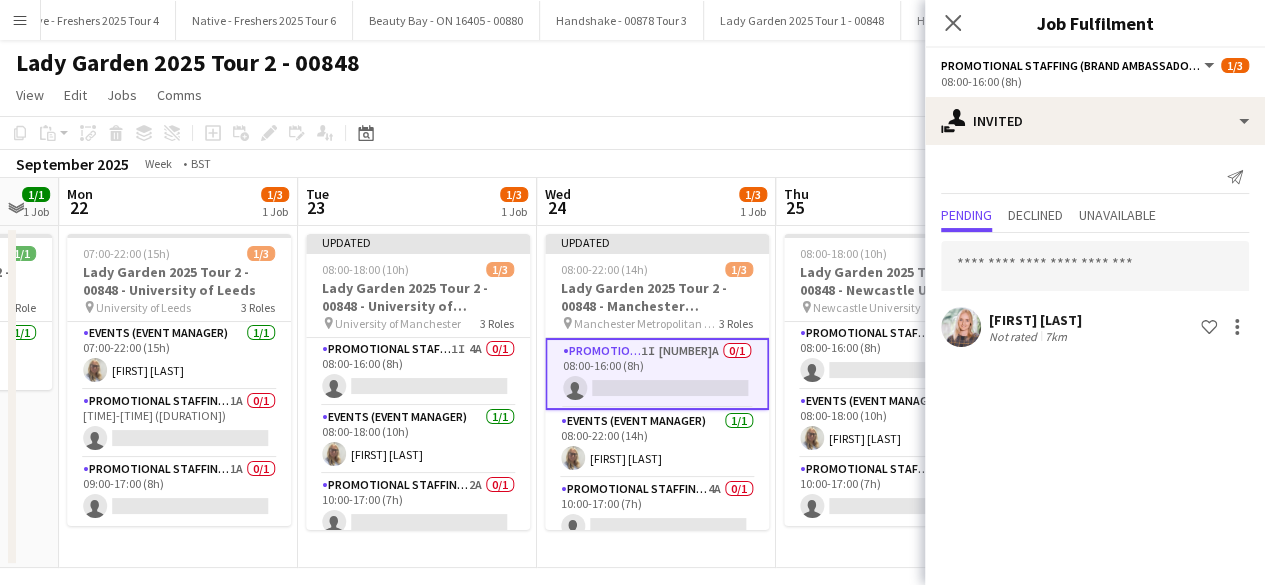 click on "08:00-18:00 (10h)    1/3   Lady Garden 2025 Tour 2 - 00848 - Newcastle University
pin
Newcastle University   3 Roles   Promotional Staffing (Brand Ambassadors)   1I   2A   0/1   08:00-16:00 (8h)
single-neutral-actions
Events (Event Manager)   1/1   08:00-18:00 (10h)
Melanie Mitchell  Promotional Staffing (Brand Ambassadors)   4I   1A   0/1   10:00-17:00 (7h)
single-neutral-actions" at bounding box center (895, 397) 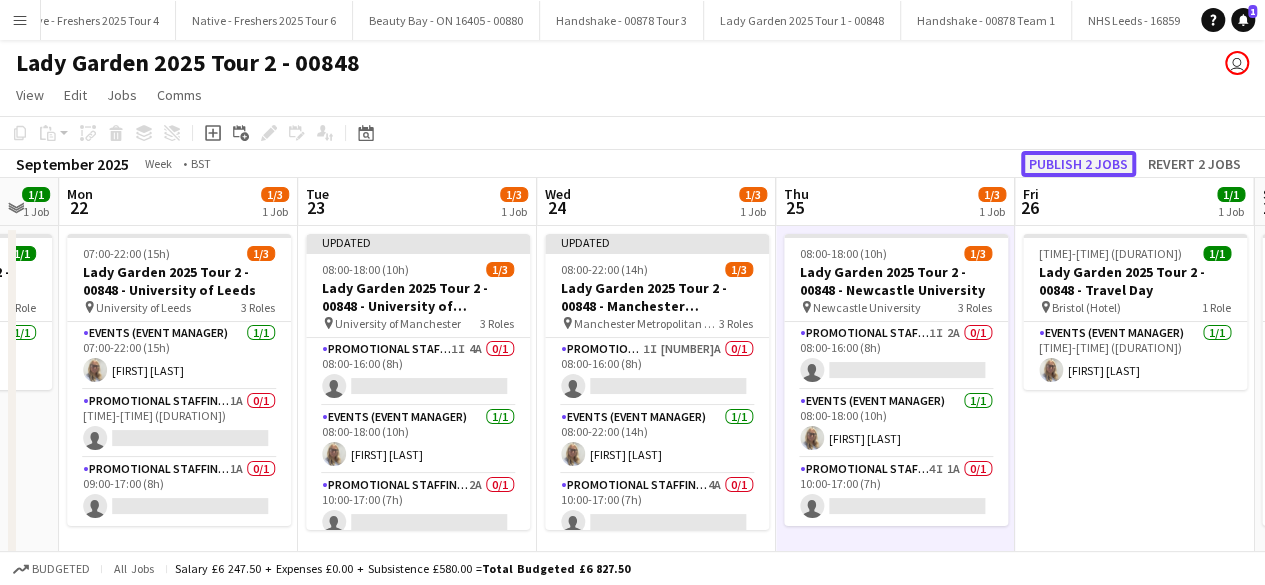 click on "Publish 2 jobs" 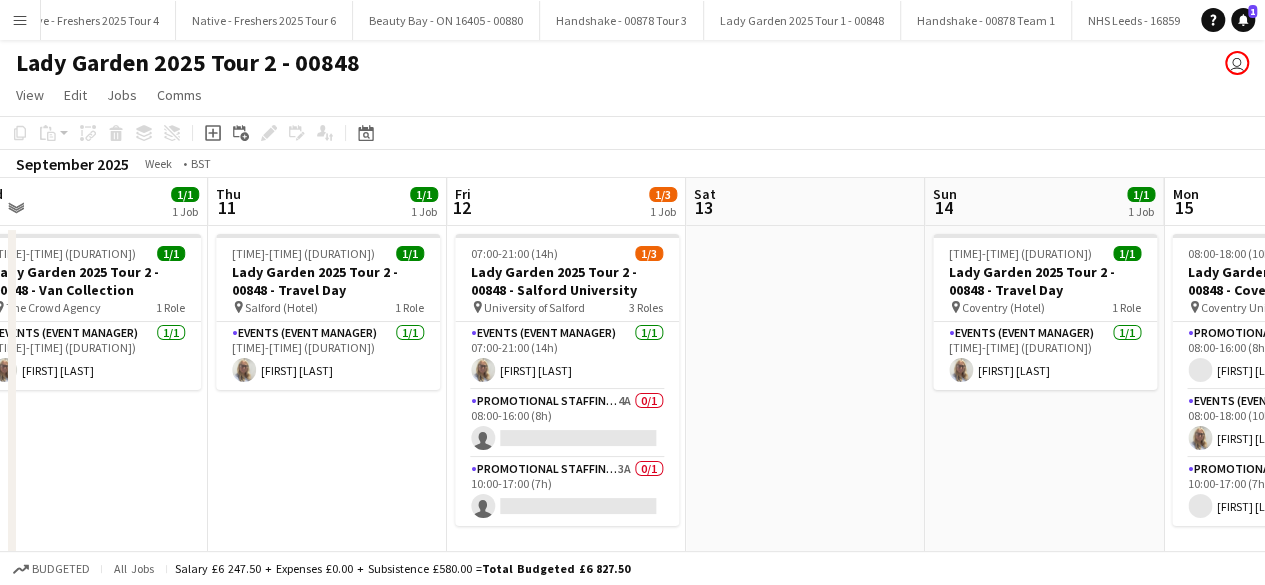 scroll, scrollTop: 0, scrollLeft: 749, axis: horizontal 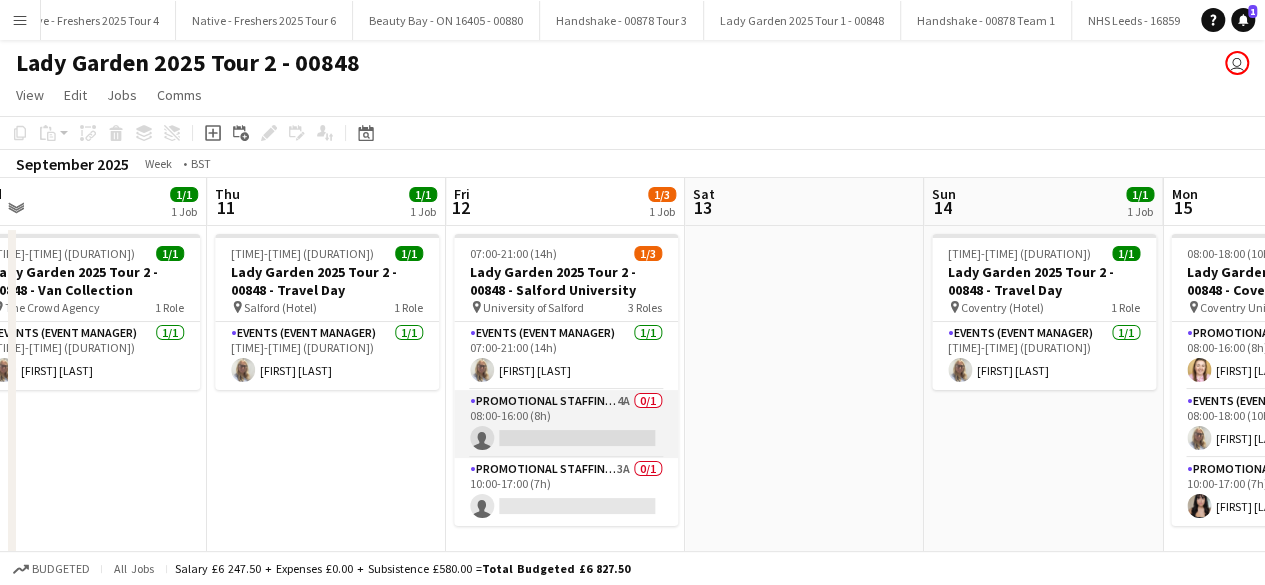 click on "Promotional Staffing (Brand Ambassadors)   4A   0/1   08:00-16:00 (8h)
single-neutral-actions" at bounding box center [566, 424] 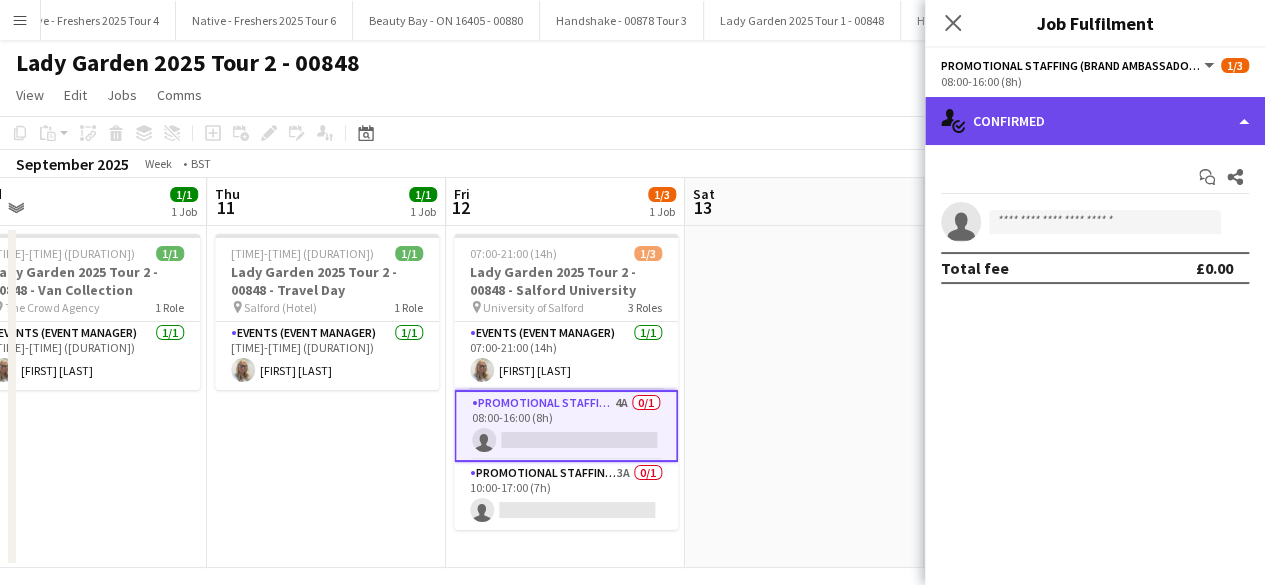 click on "single-neutral-actions-check-2
Confirmed" 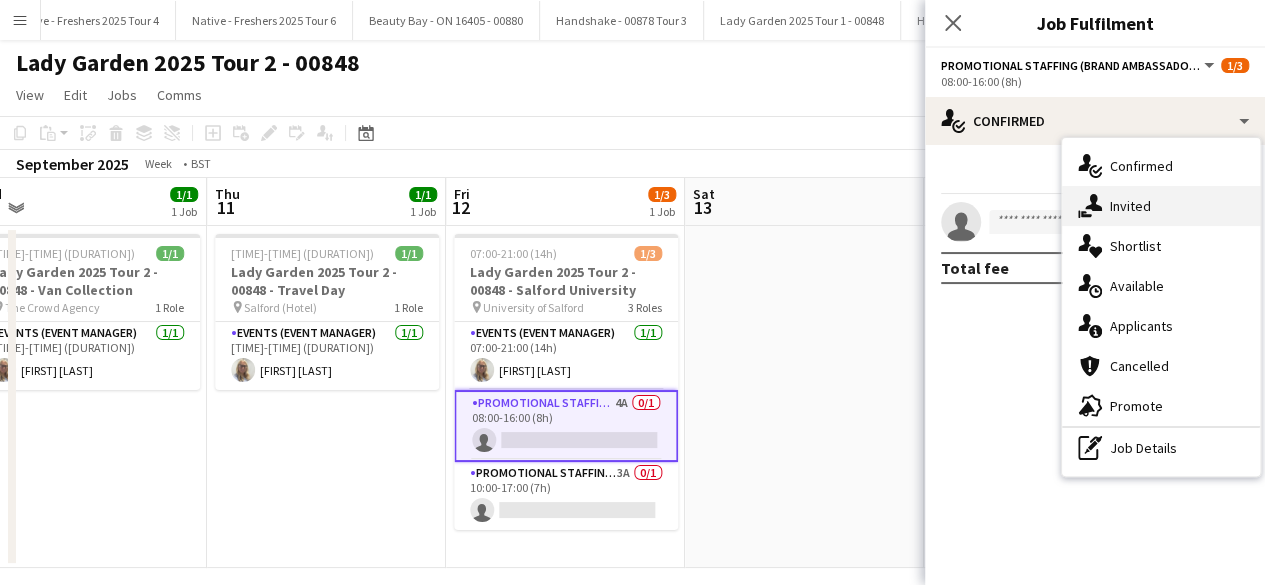 click on "single-neutral-actions-share-1
Invited" at bounding box center [1161, 206] 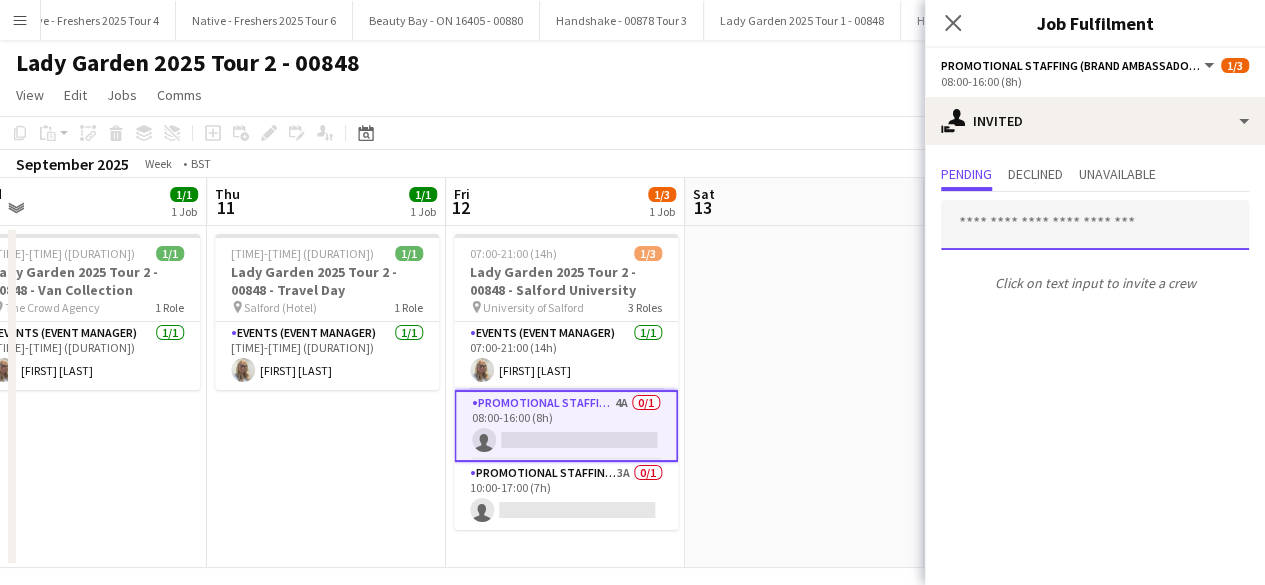 click at bounding box center [1095, 225] 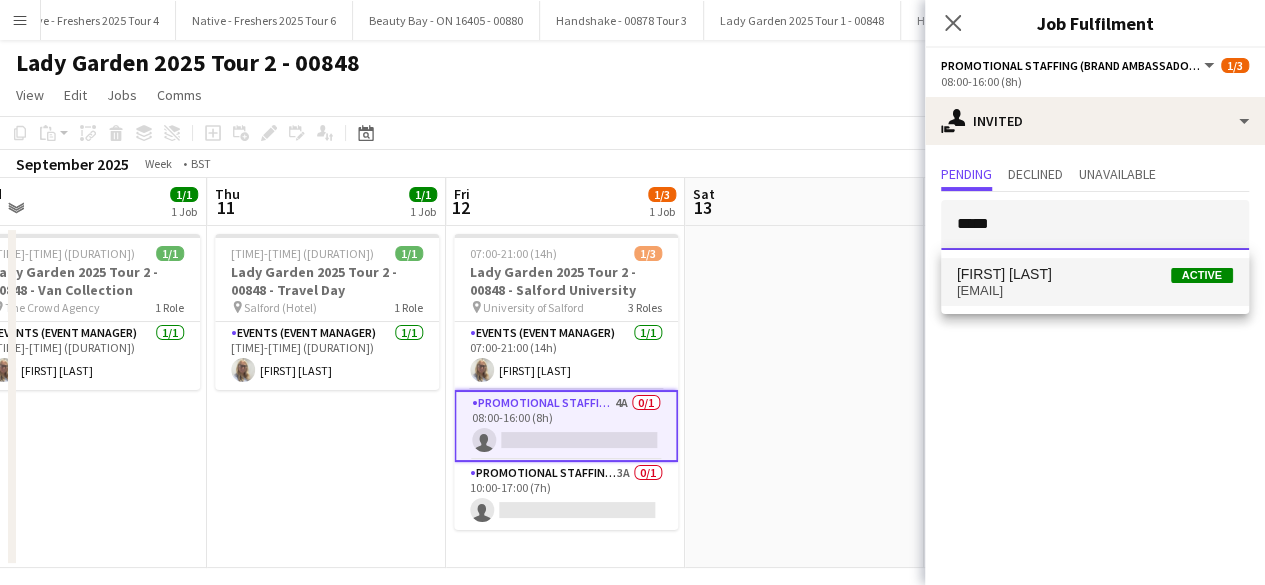 type on "*****" 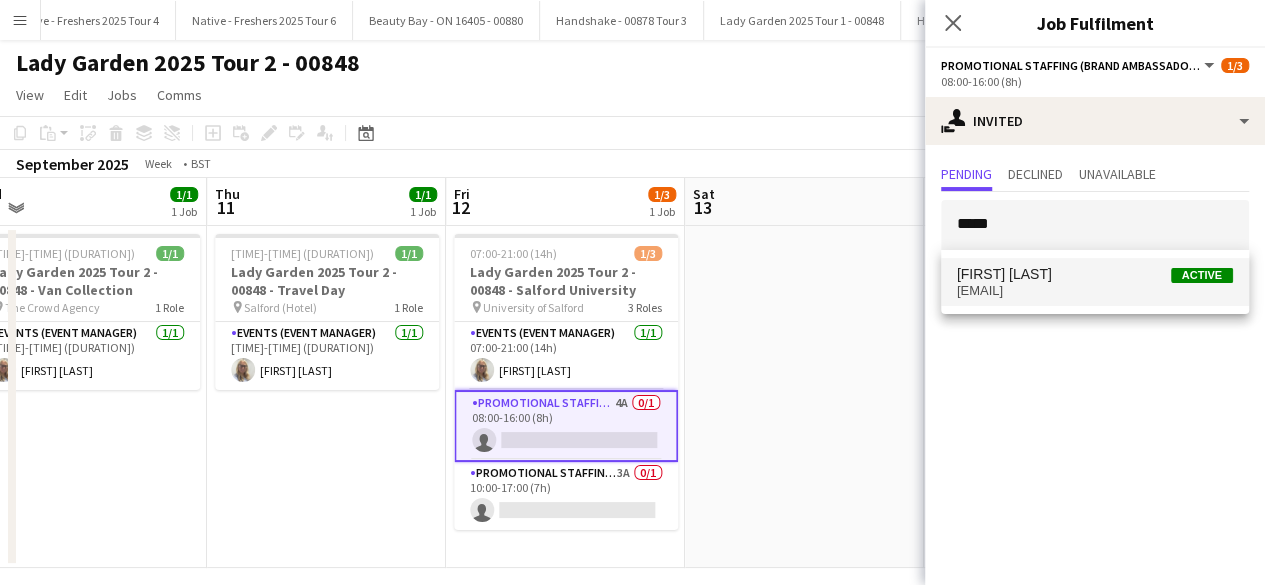 click on "April Barton  Active" at bounding box center [1095, 274] 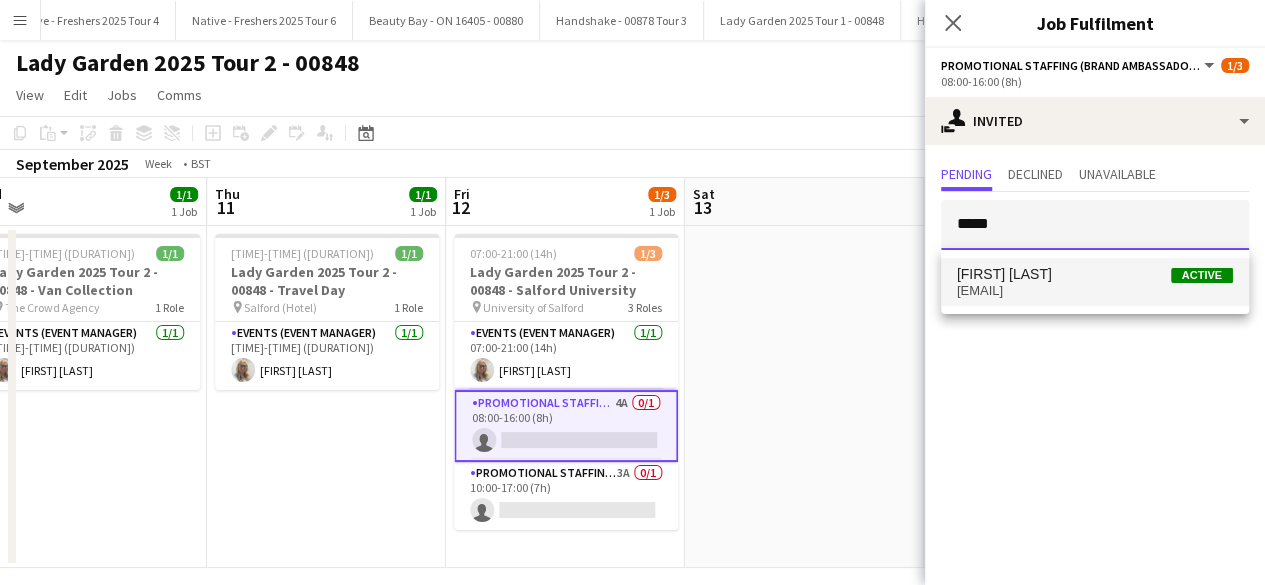 type 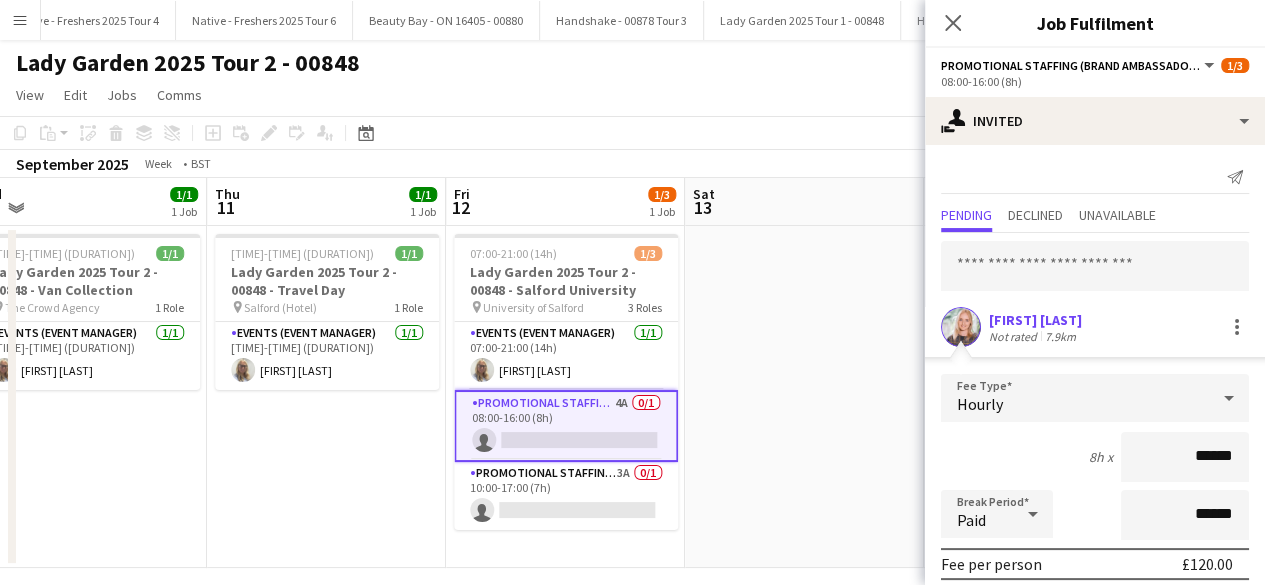 scroll, scrollTop: 234, scrollLeft: 0, axis: vertical 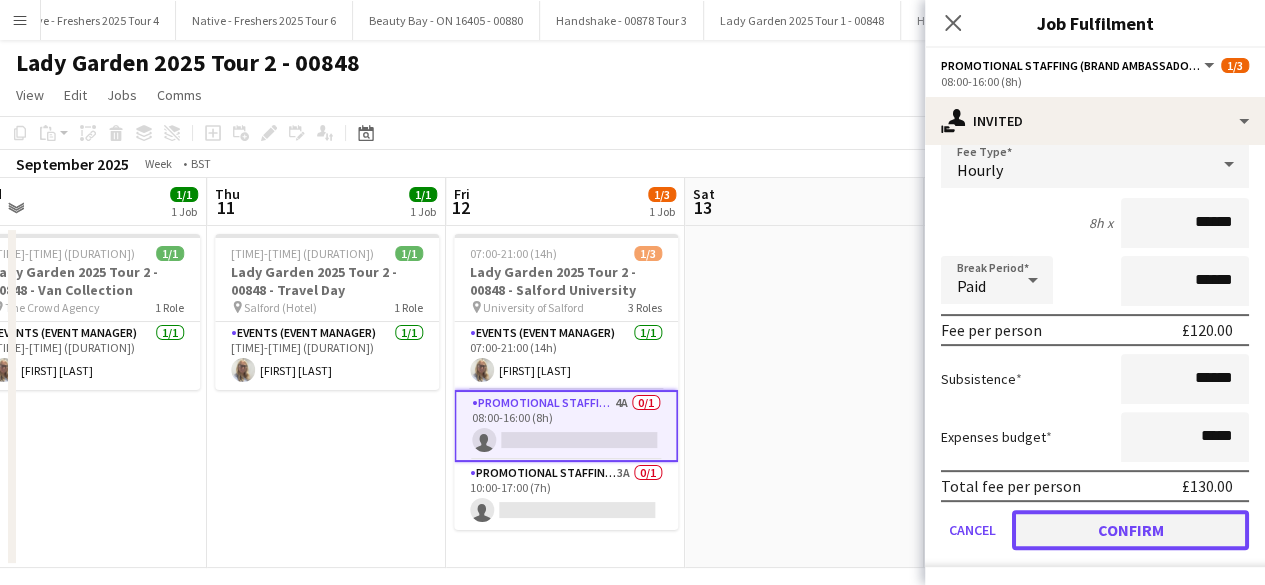 click on "Confirm" 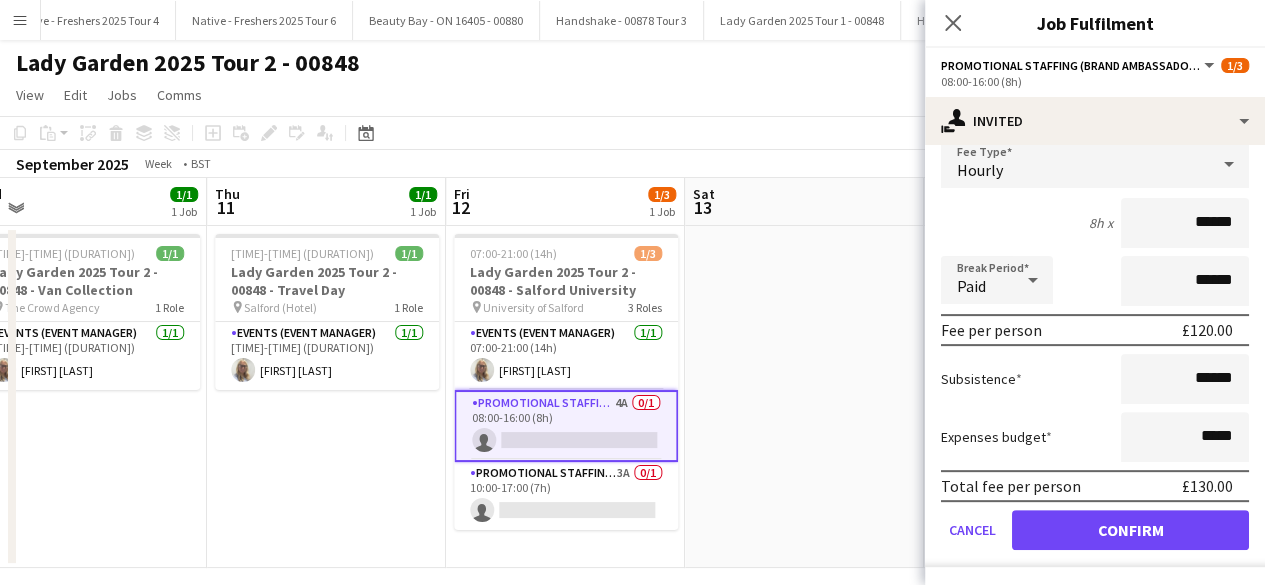 scroll, scrollTop: 0, scrollLeft: 0, axis: both 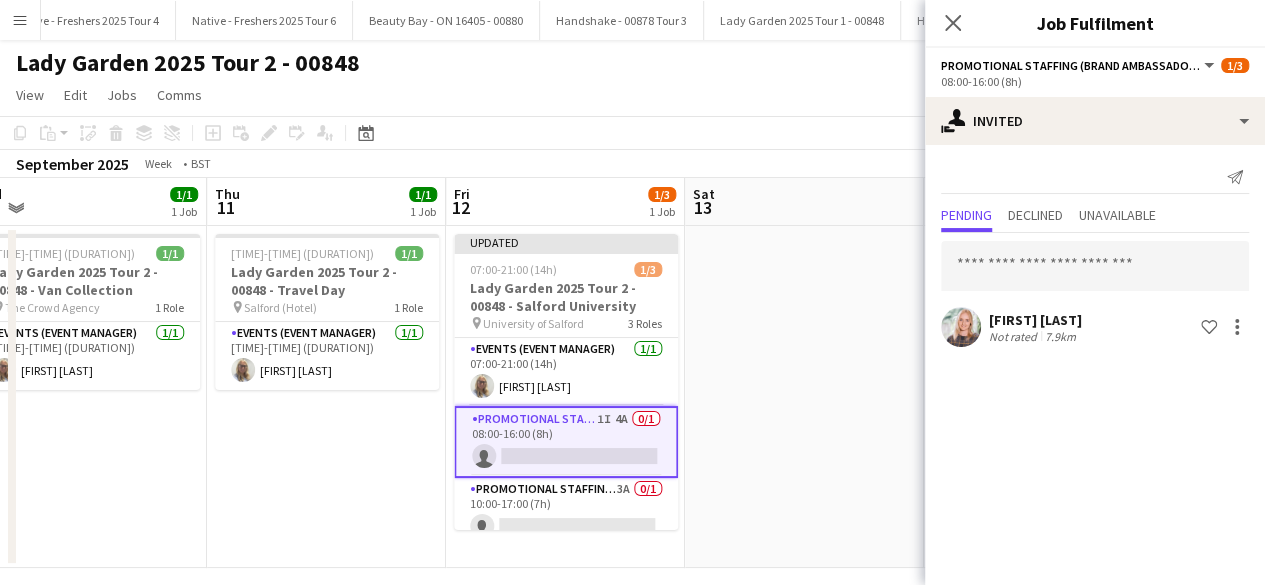 click at bounding box center [804, 397] 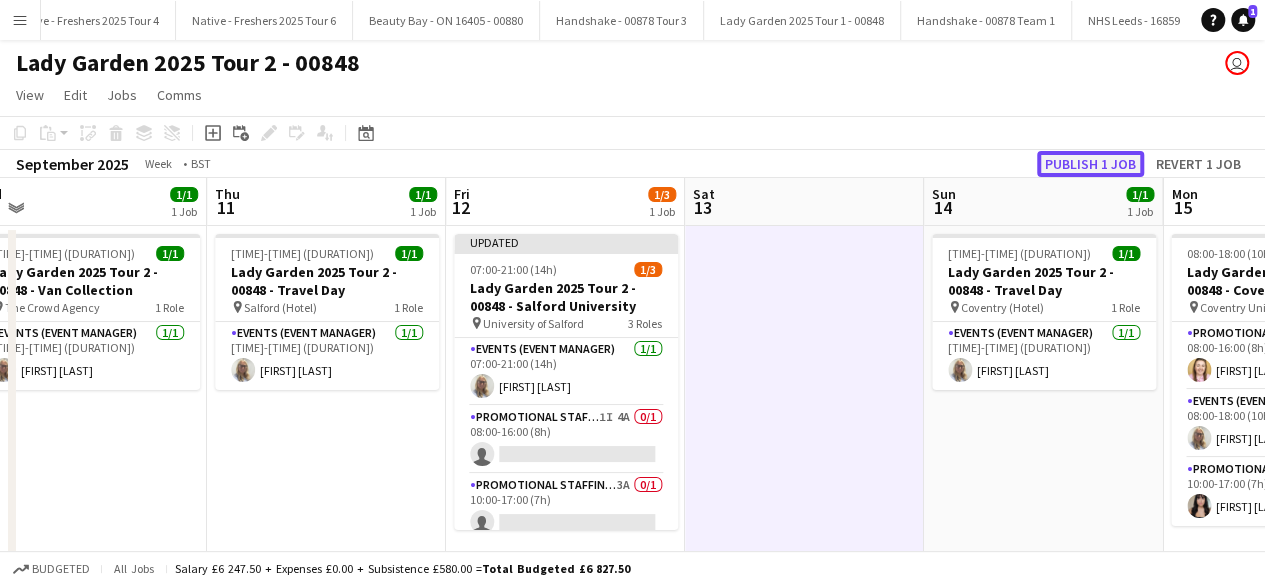 click on "Publish 1 job" 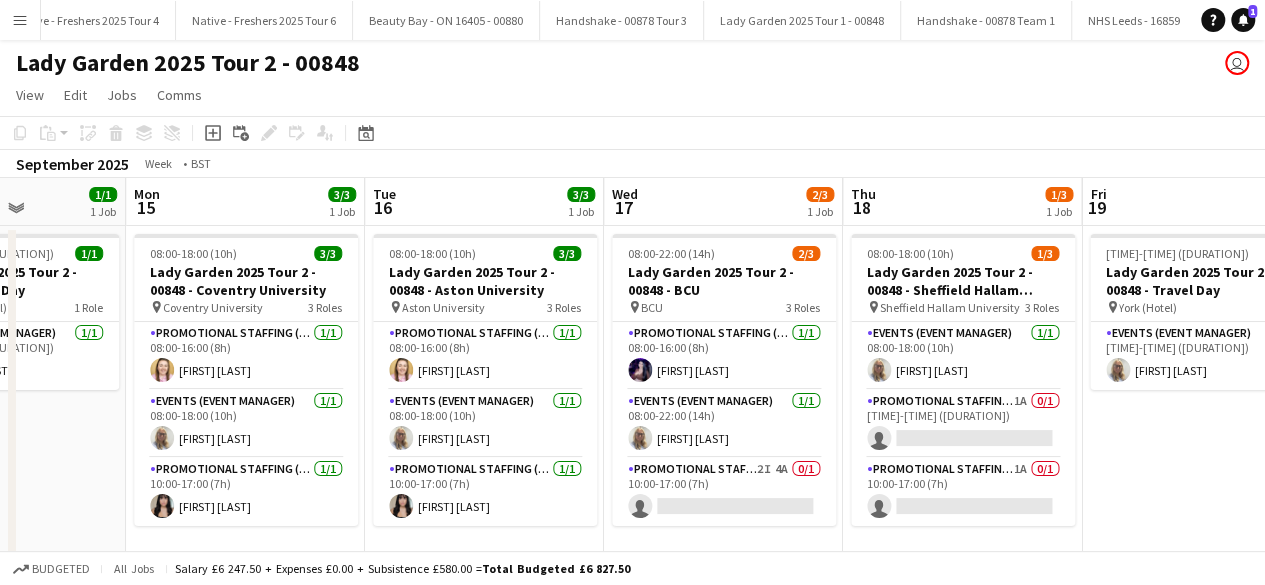 scroll, scrollTop: 0, scrollLeft: 522, axis: horizontal 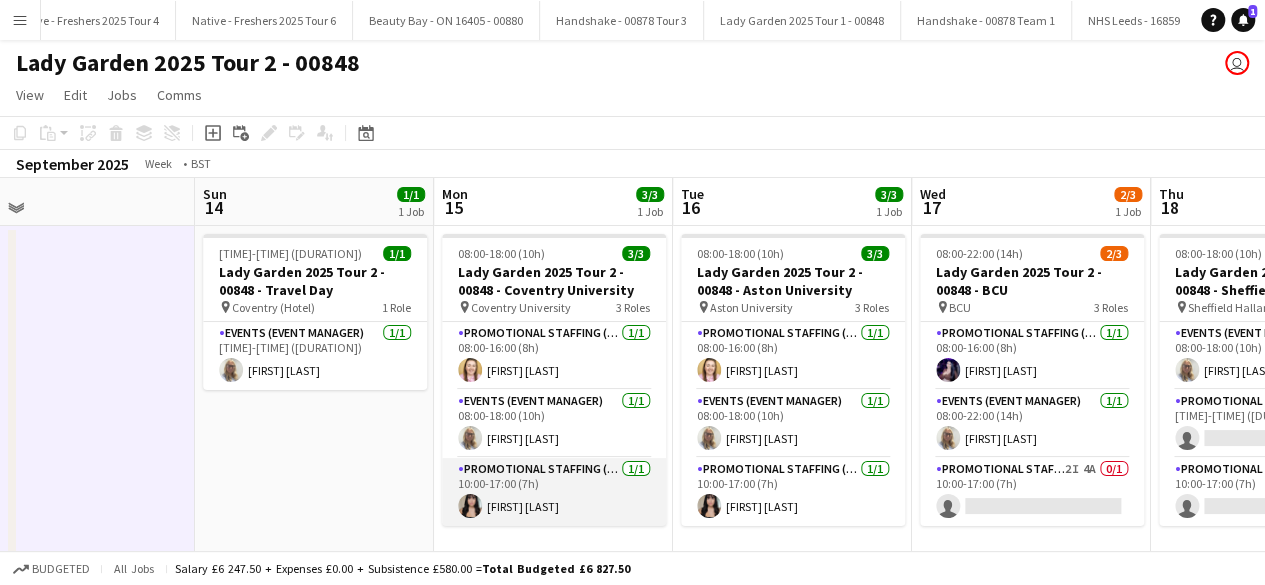 click on "Promotional Staffing (Brand Ambassadors)   1/1   10:00-17:00 (7h)
Autumn Knox" at bounding box center [554, 492] 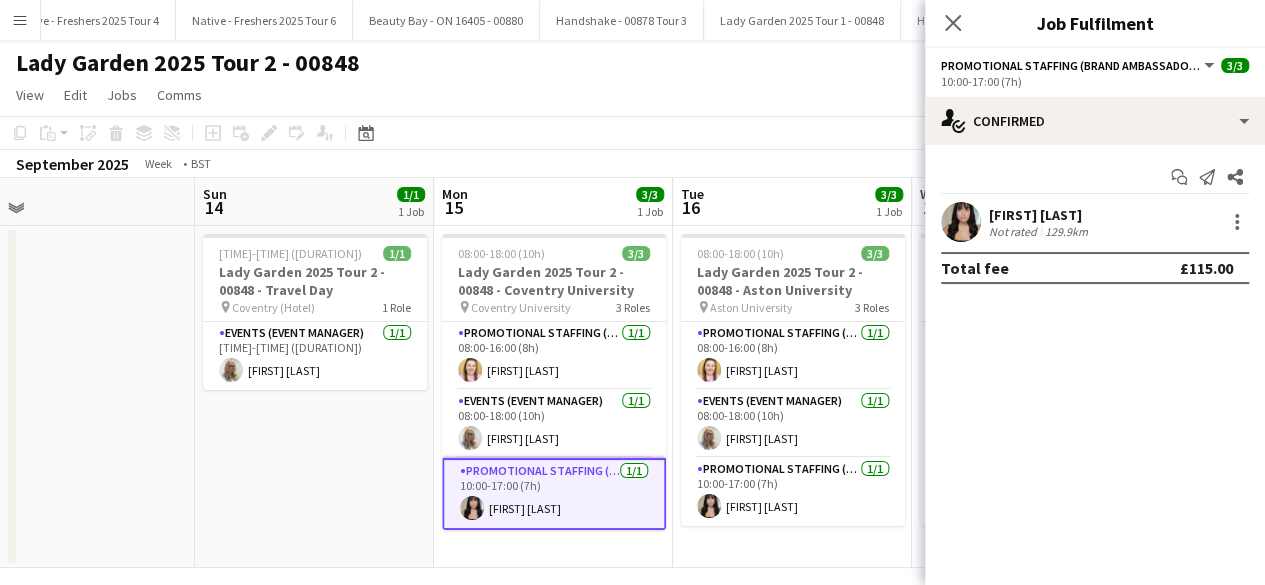 click at bounding box center (961, 222) 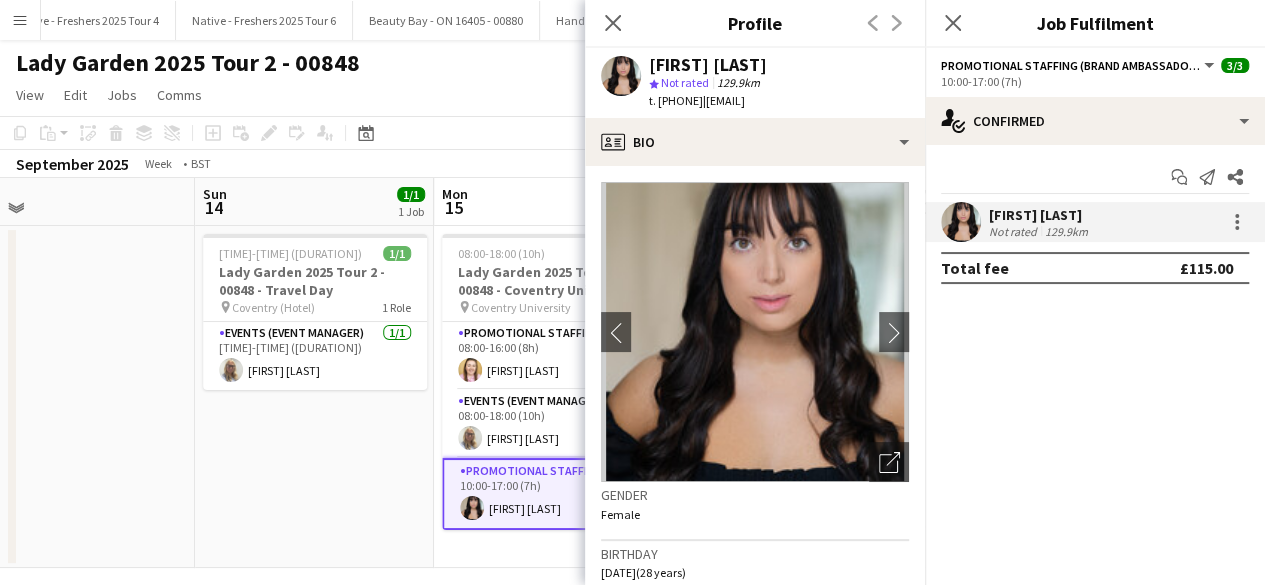 click on "Close pop-in" 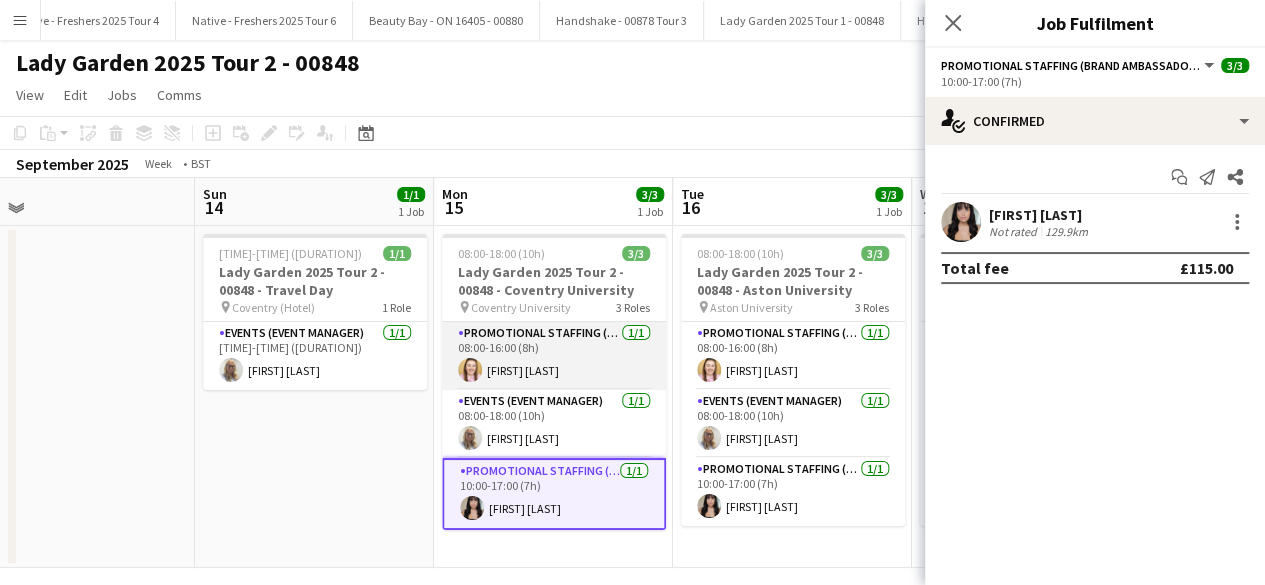 click on "Promotional Staffing (Brand Ambassadors)   1/1   08:00-16:00 (8h)
Amy Sandford" at bounding box center (554, 356) 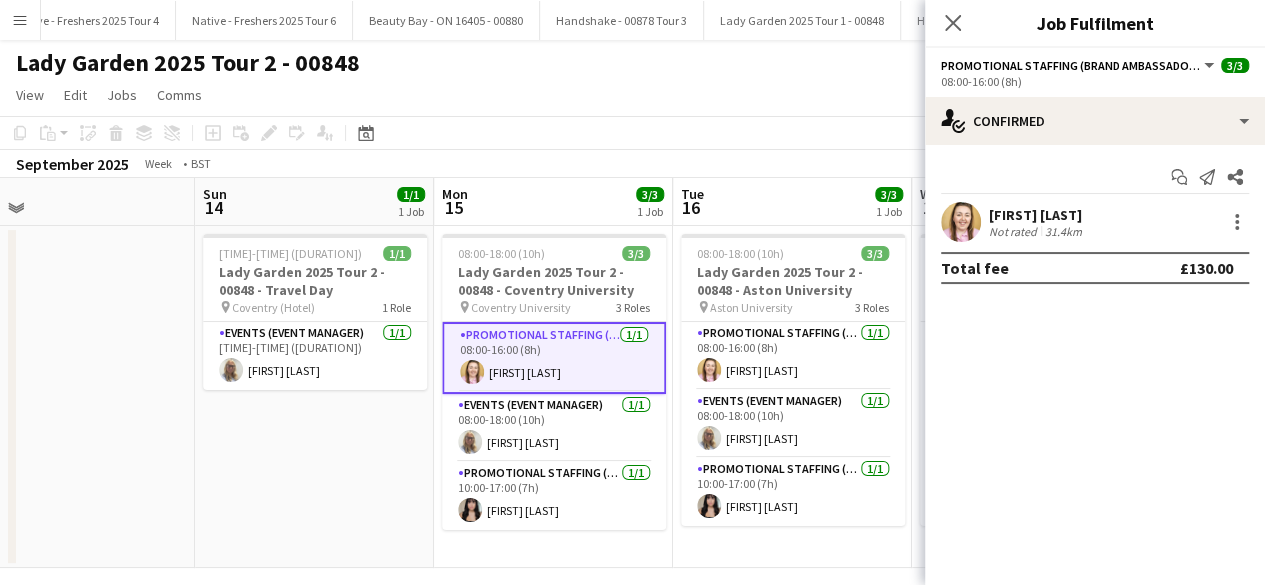click at bounding box center (961, 222) 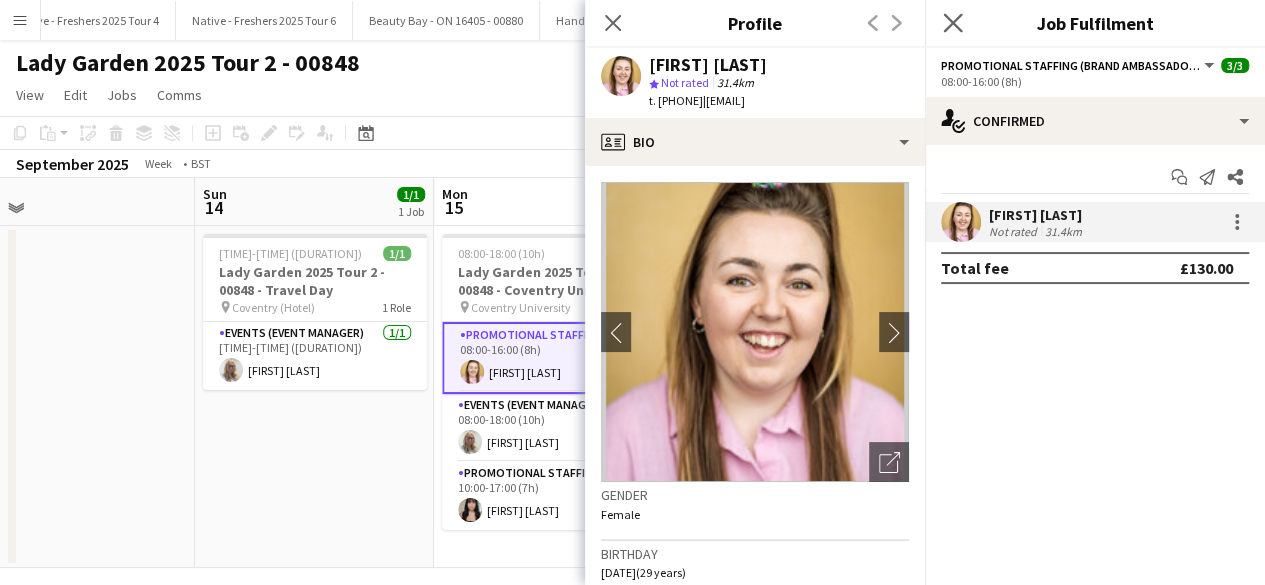 click on "Close pop-in" 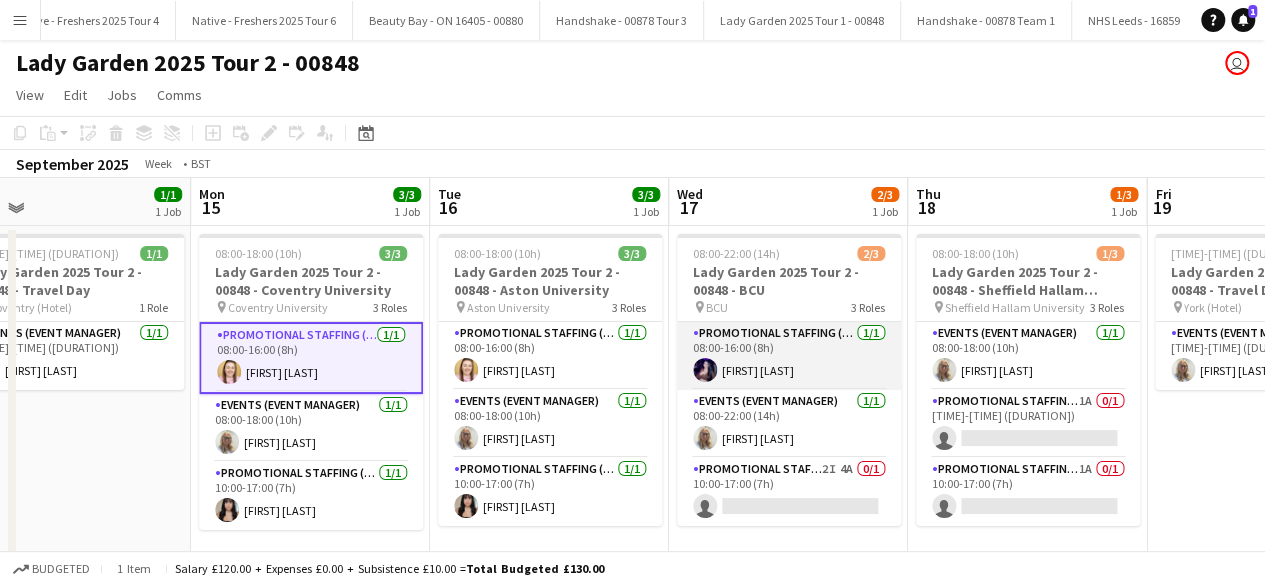 scroll, scrollTop: 0, scrollLeft: 766, axis: horizontal 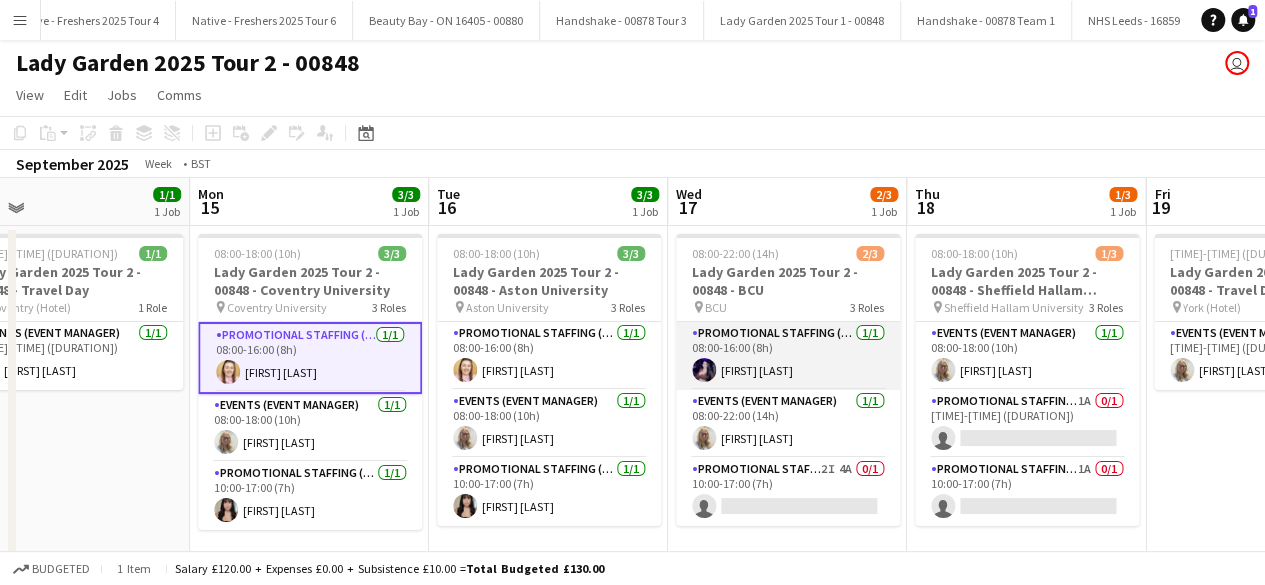 click on "Promotional Staffing (Brand Ambassadors)   1/1   08:00-16:00 (8h)
Aalia Nawaz" at bounding box center [788, 356] 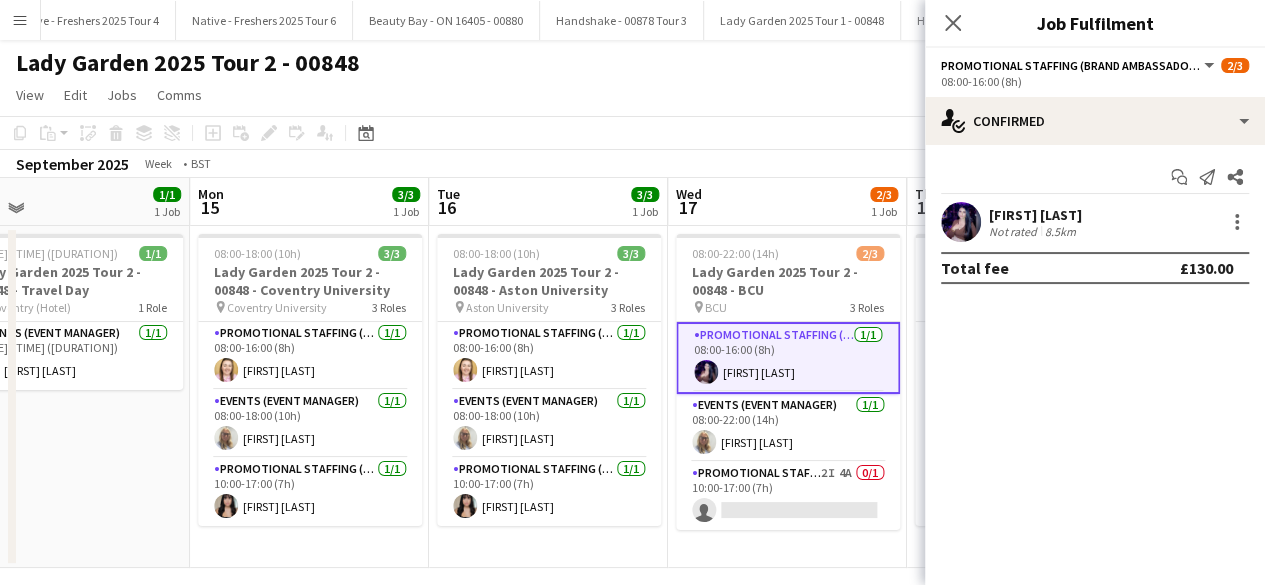 click at bounding box center (961, 222) 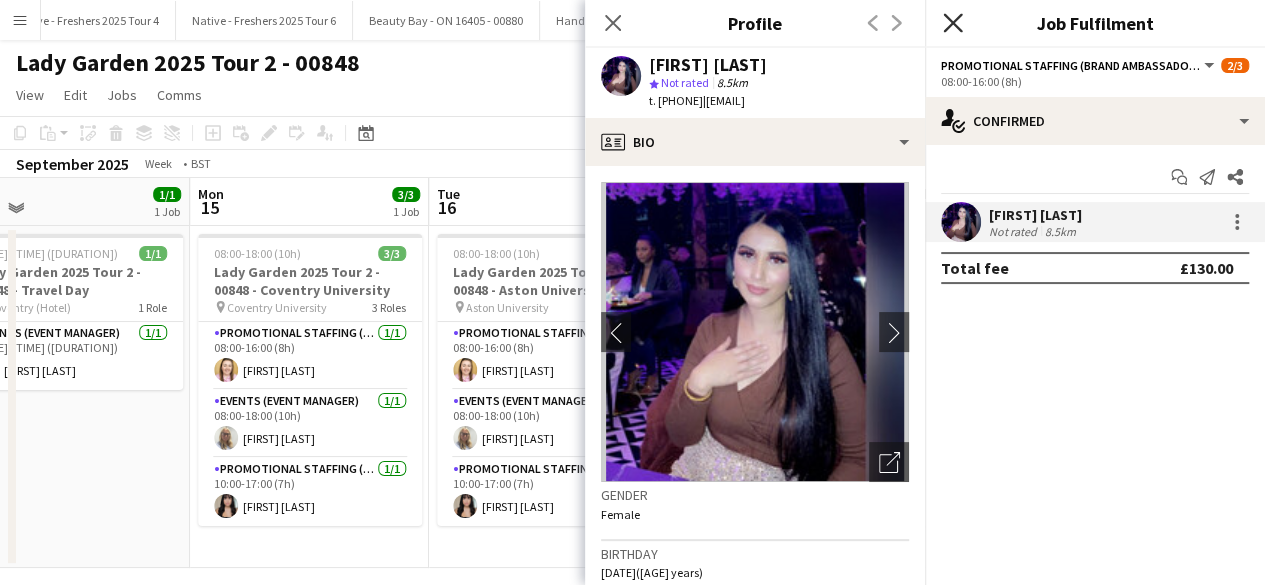 click on "Close pop-in" 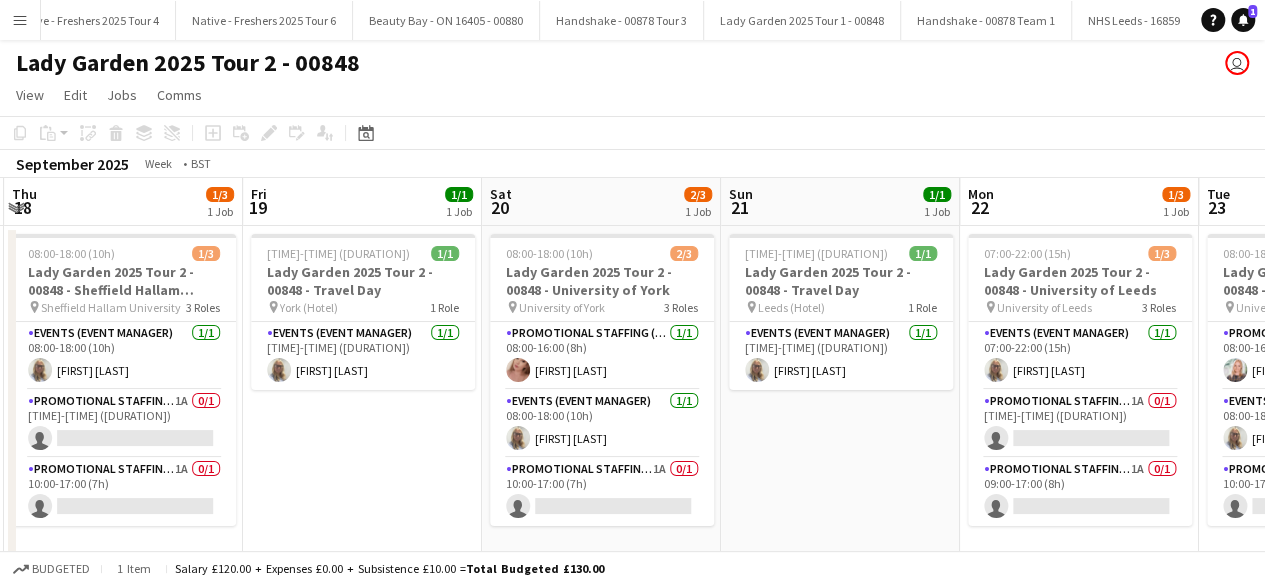 scroll, scrollTop: 0, scrollLeft: 460, axis: horizontal 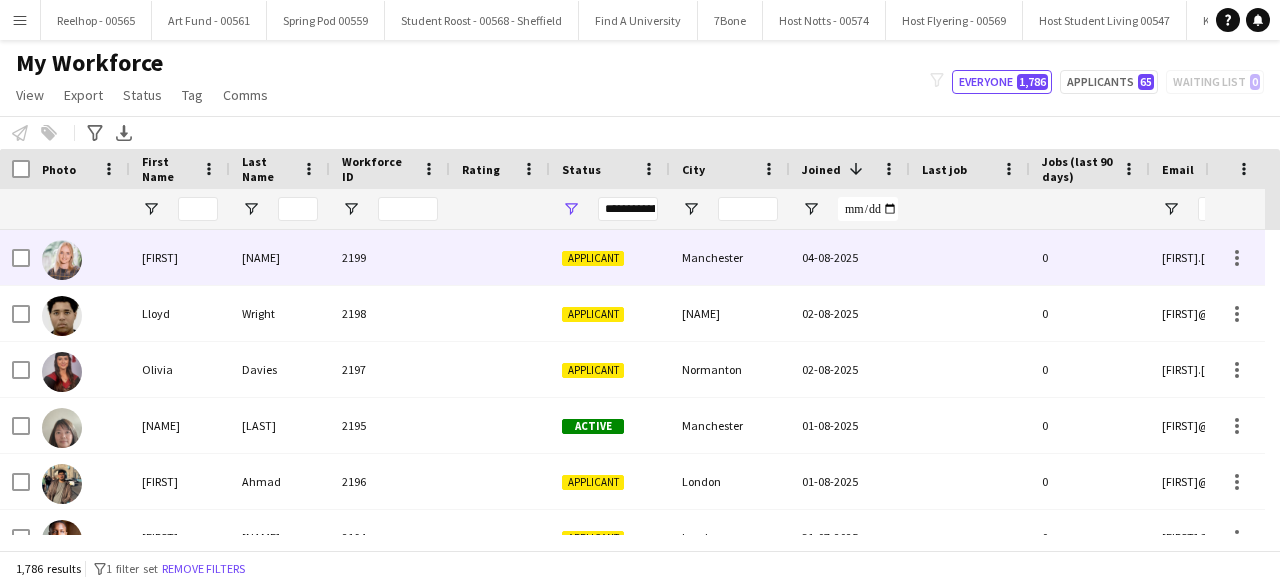 click at bounding box center (500, 257) 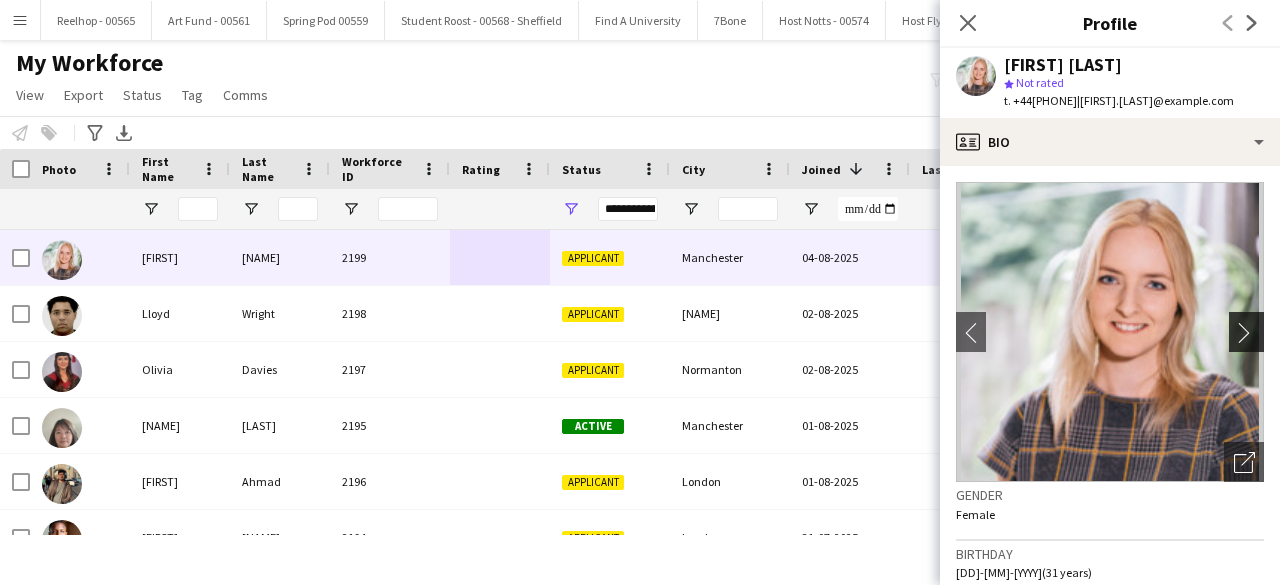 click on "chevron-right" 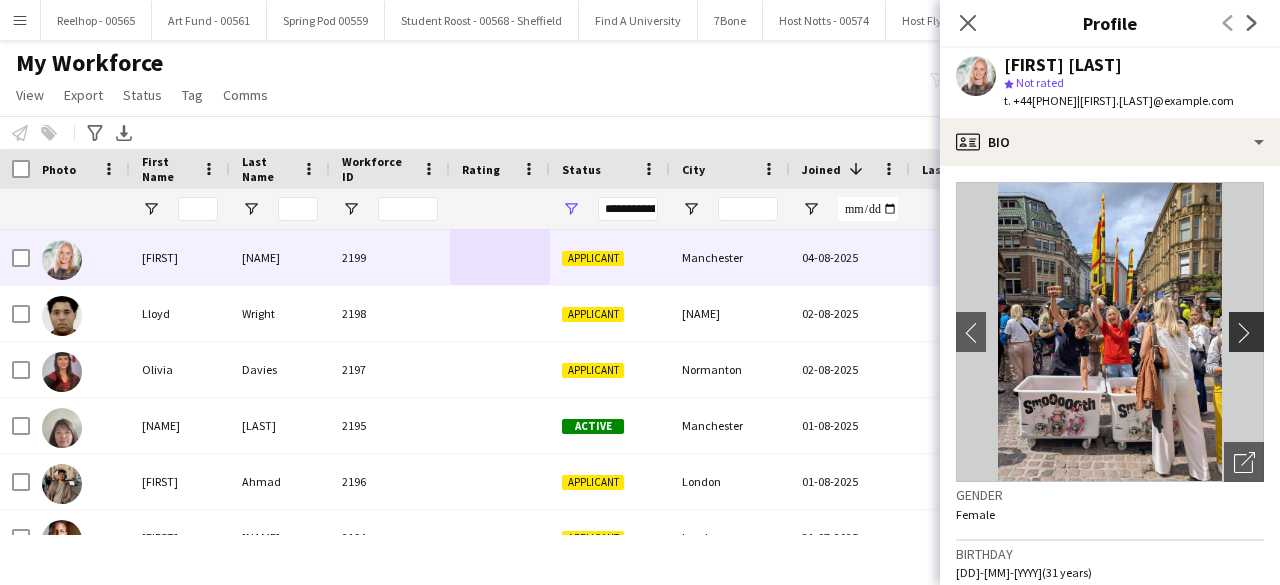 click on "chevron-right" 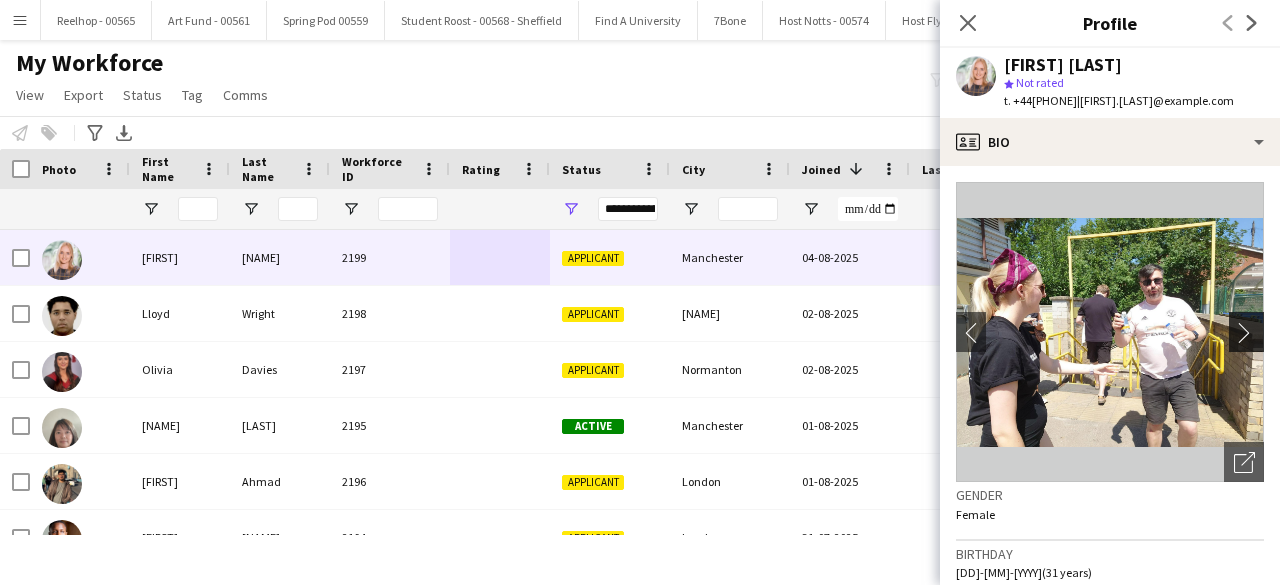 click on "chevron-right" 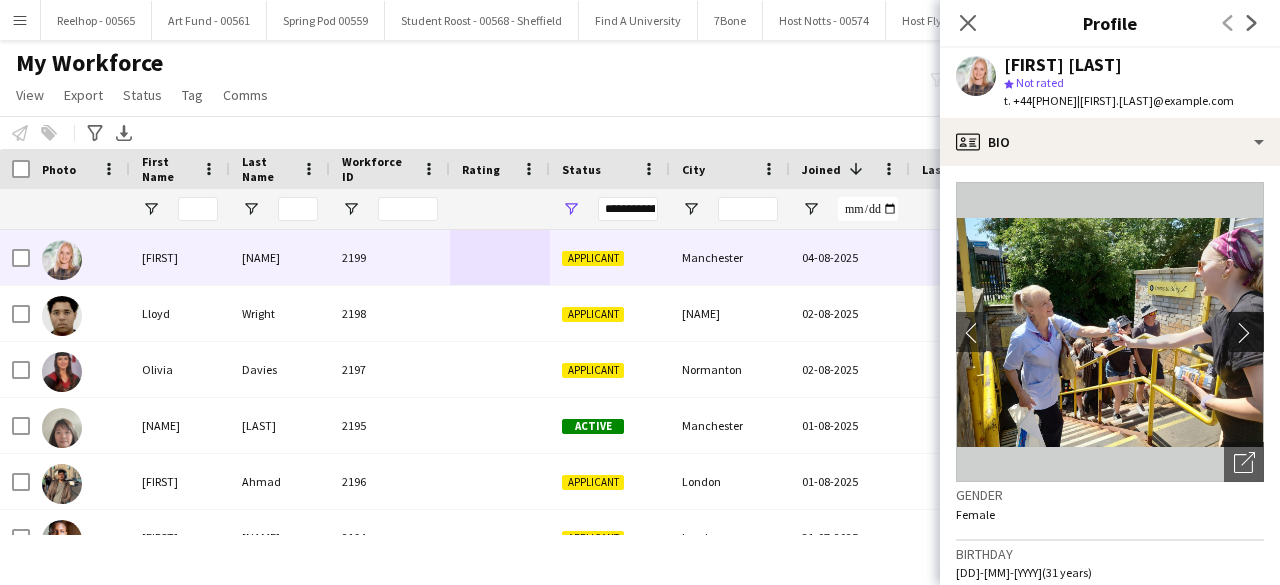 click on "chevron-right" 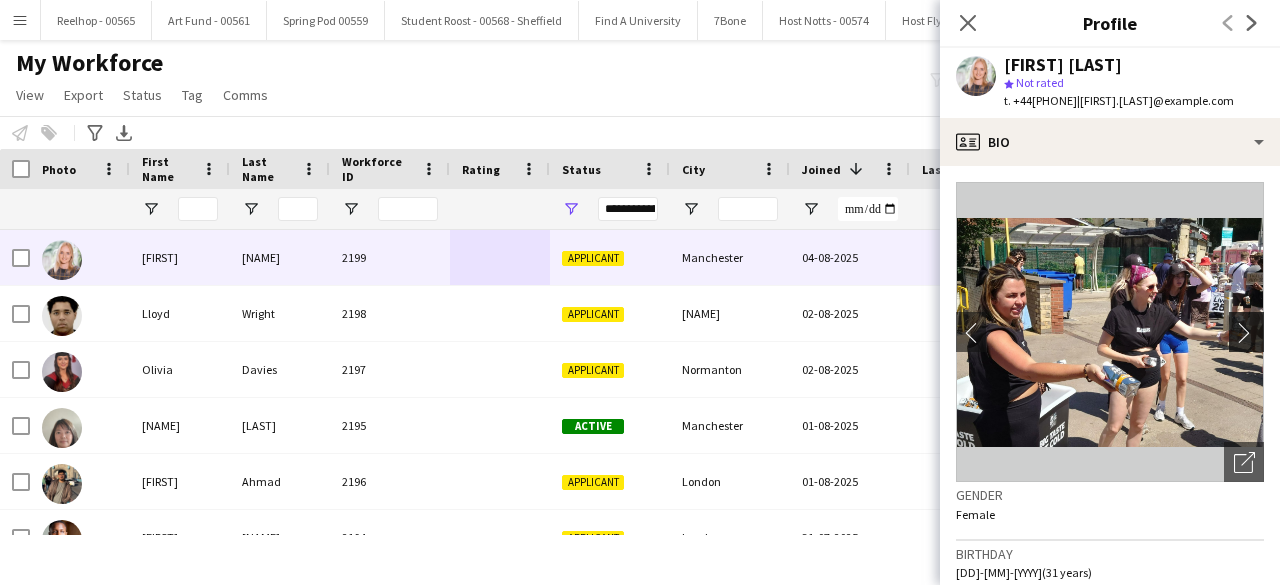 click on "chevron-right" 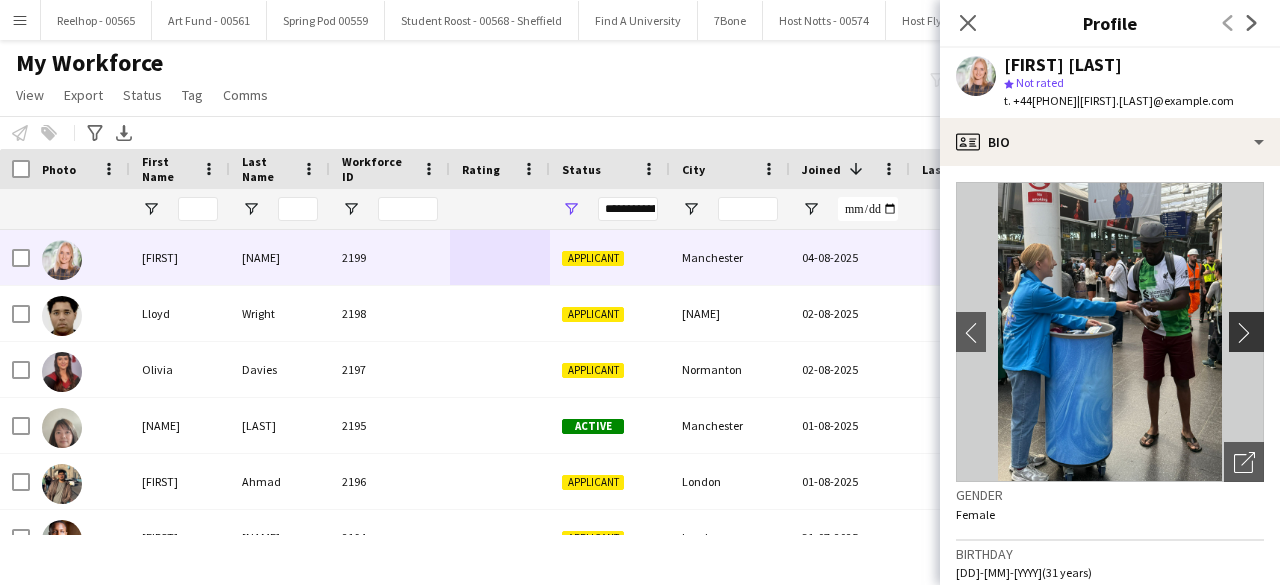 click on "chevron-right" 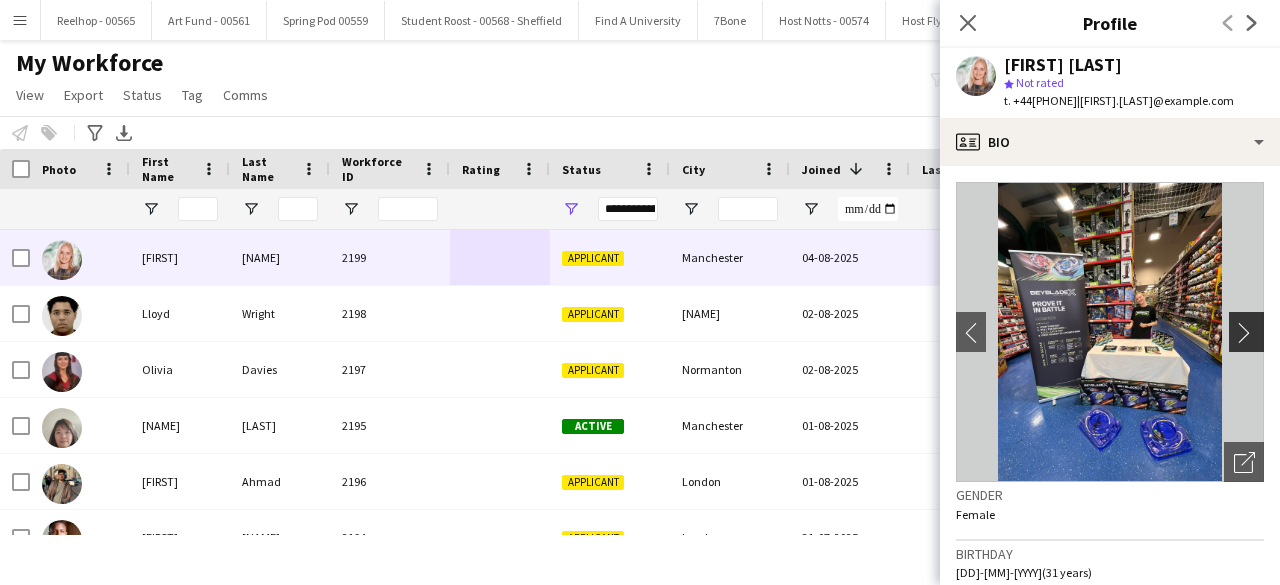 click on "chevron-right" 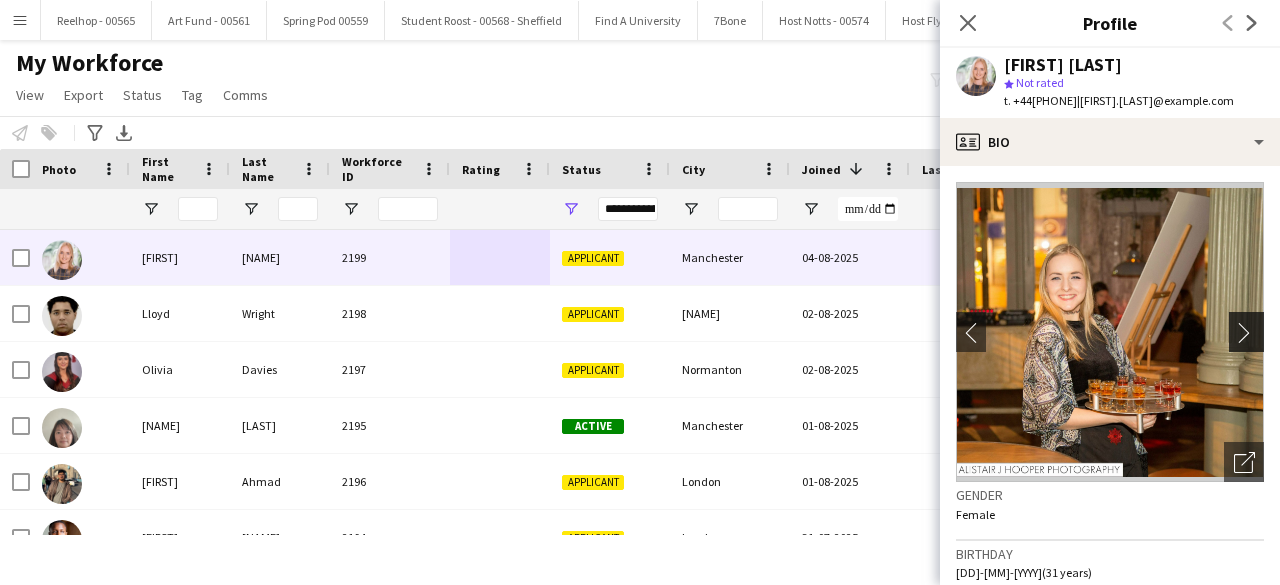 click on "chevron-right" 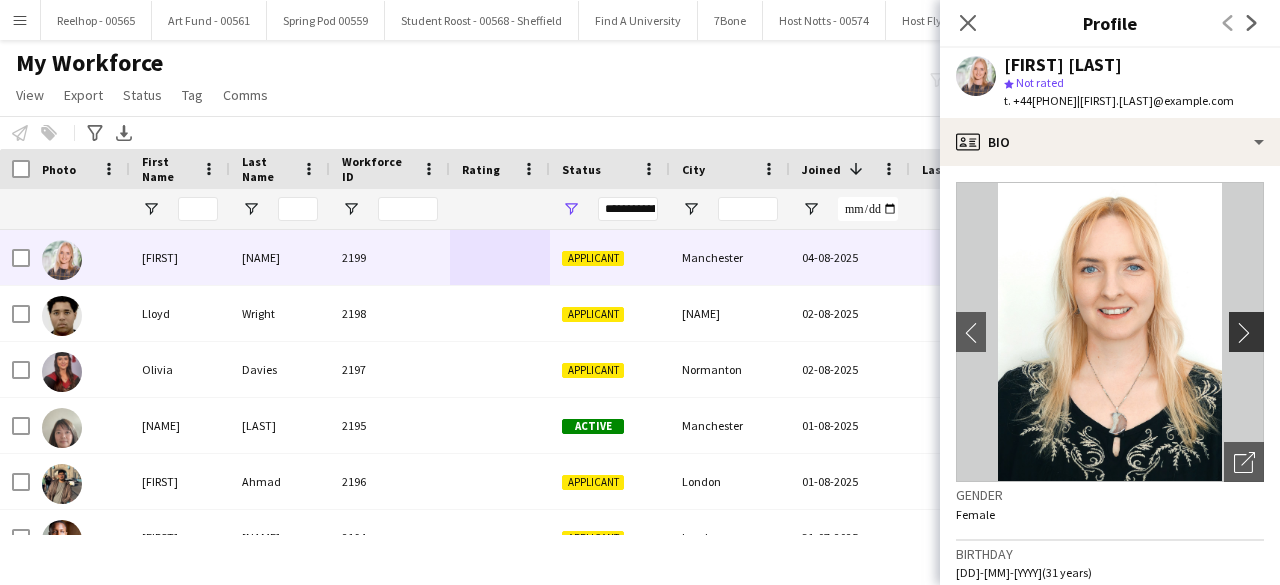 click on "chevron-right" 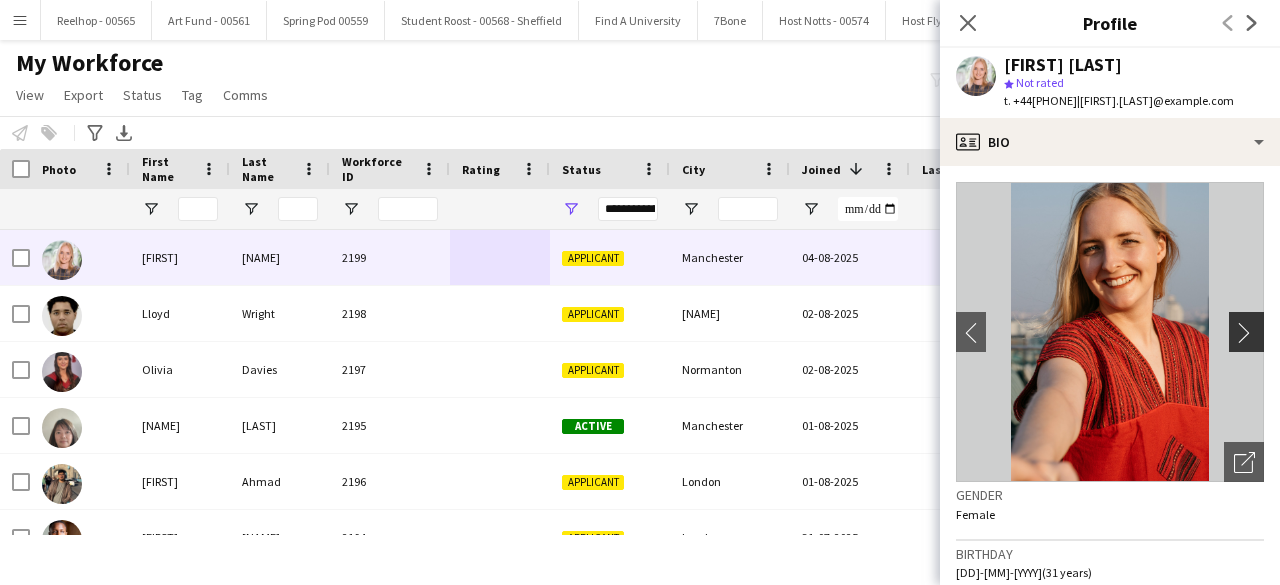 click on "chevron-right" 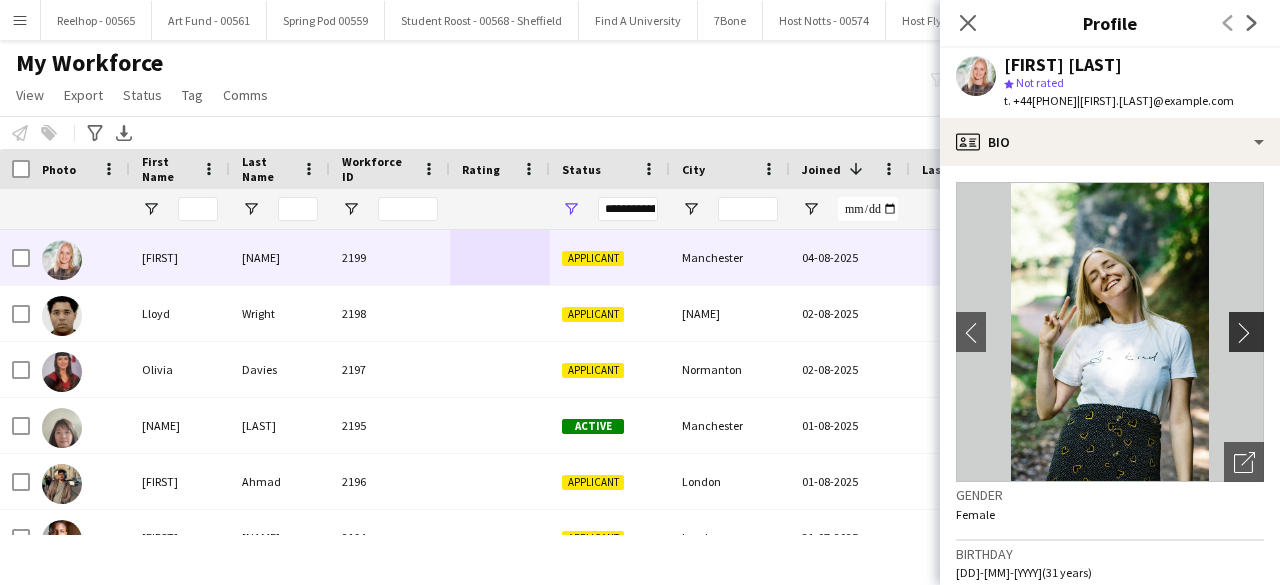 click on "chevron-right" 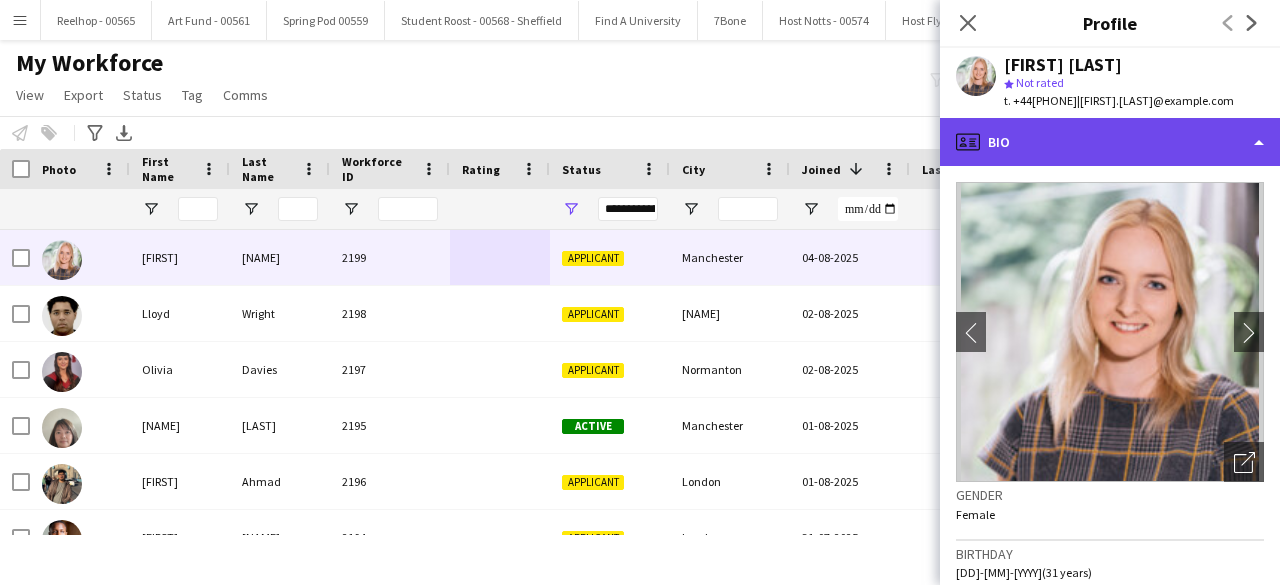 click on "profile
Bio" 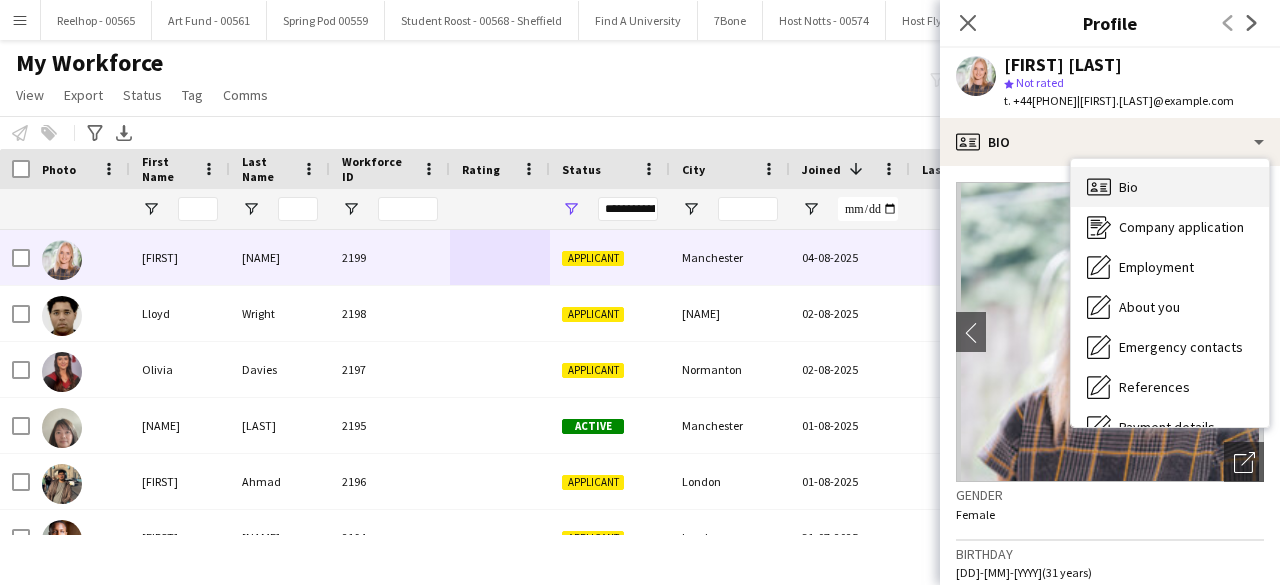 click on "Bio
Bio" at bounding box center [1170, 187] 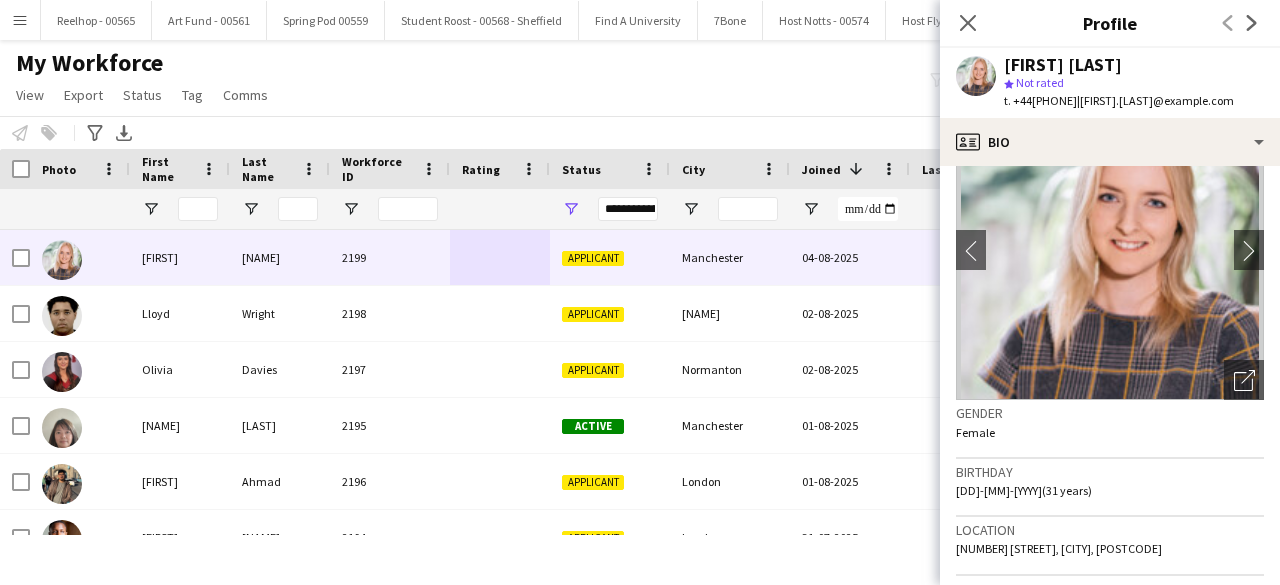 scroll, scrollTop: 0, scrollLeft: 0, axis: both 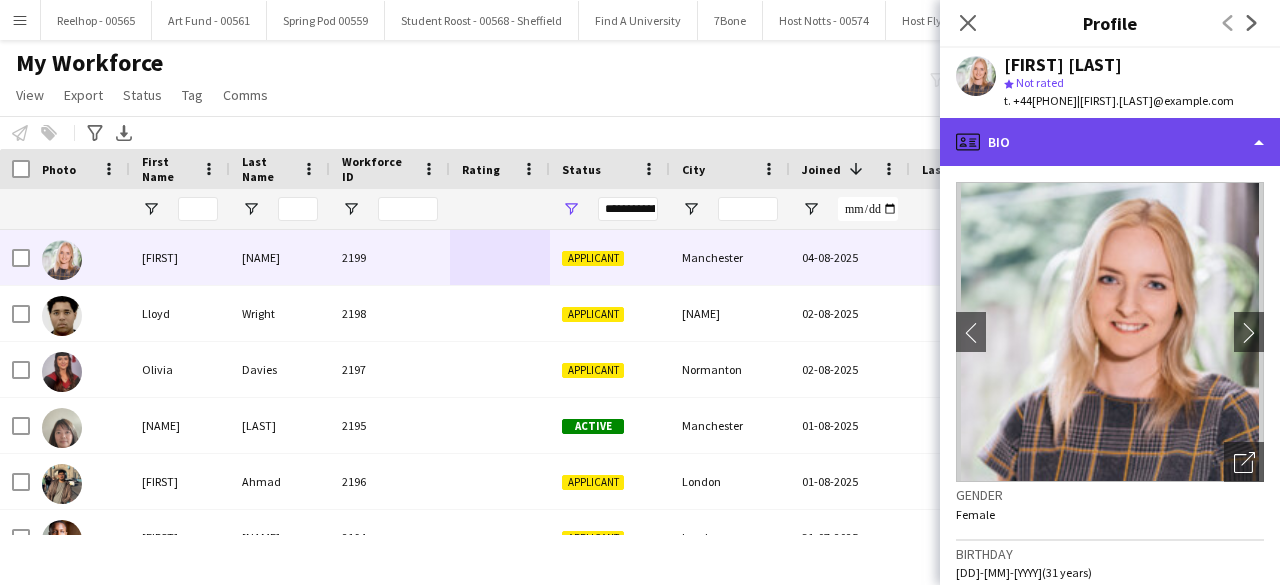 click on "profile
Bio" 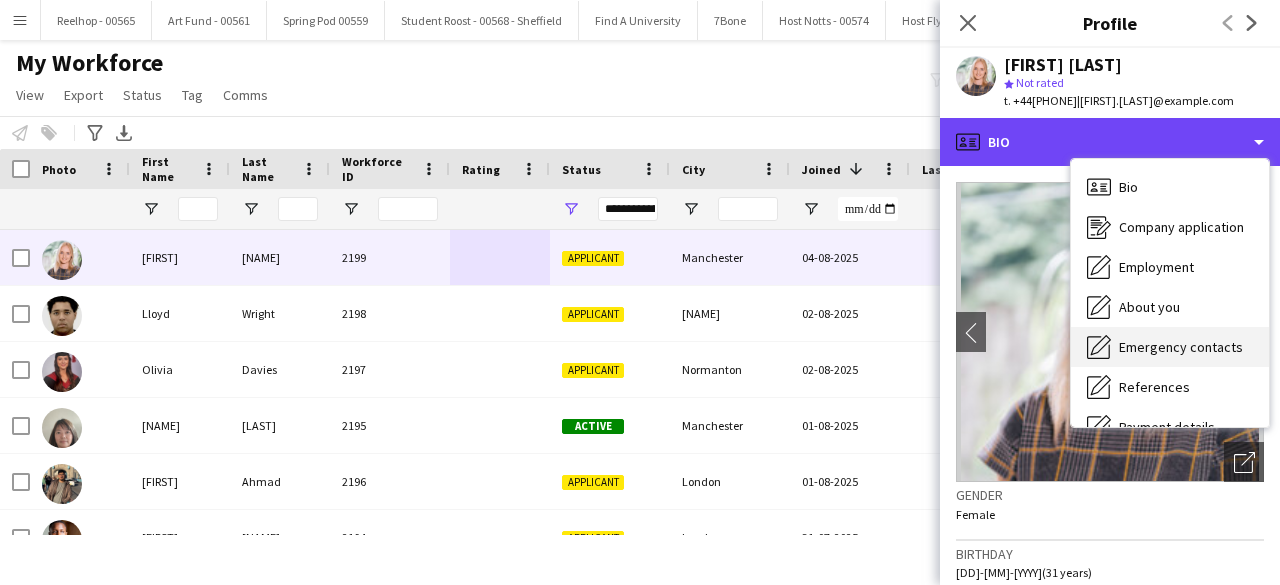 scroll, scrollTop: 188, scrollLeft: 0, axis: vertical 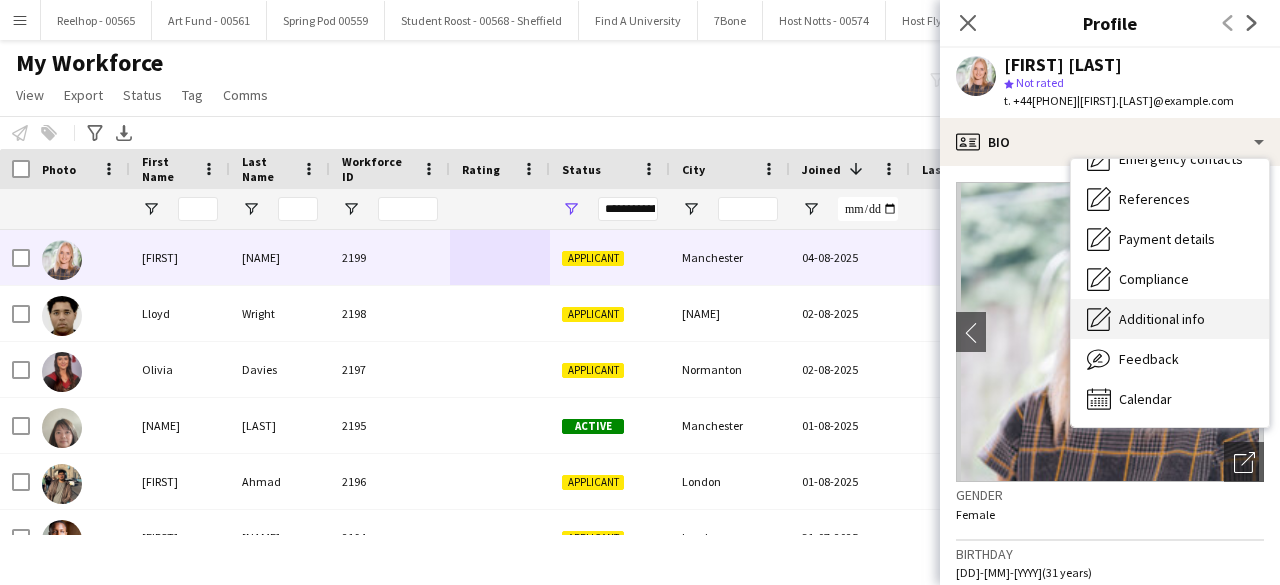 click on "Additional info" at bounding box center (1162, 319) 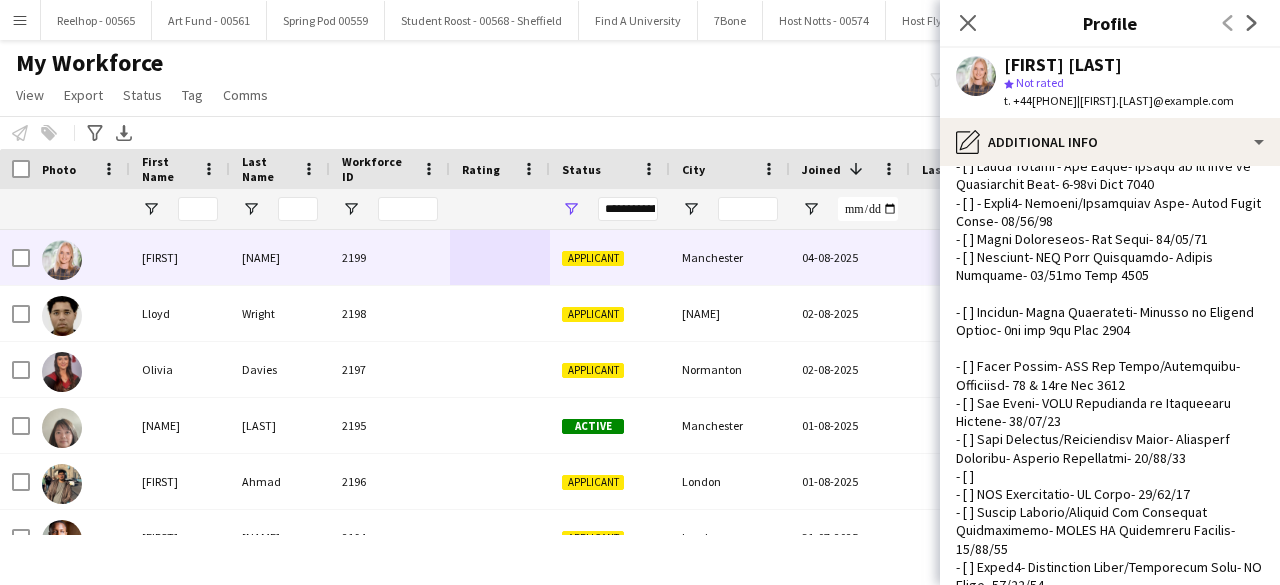 scroll, scrollTop: 0, scrollLeft: 0, axis: both 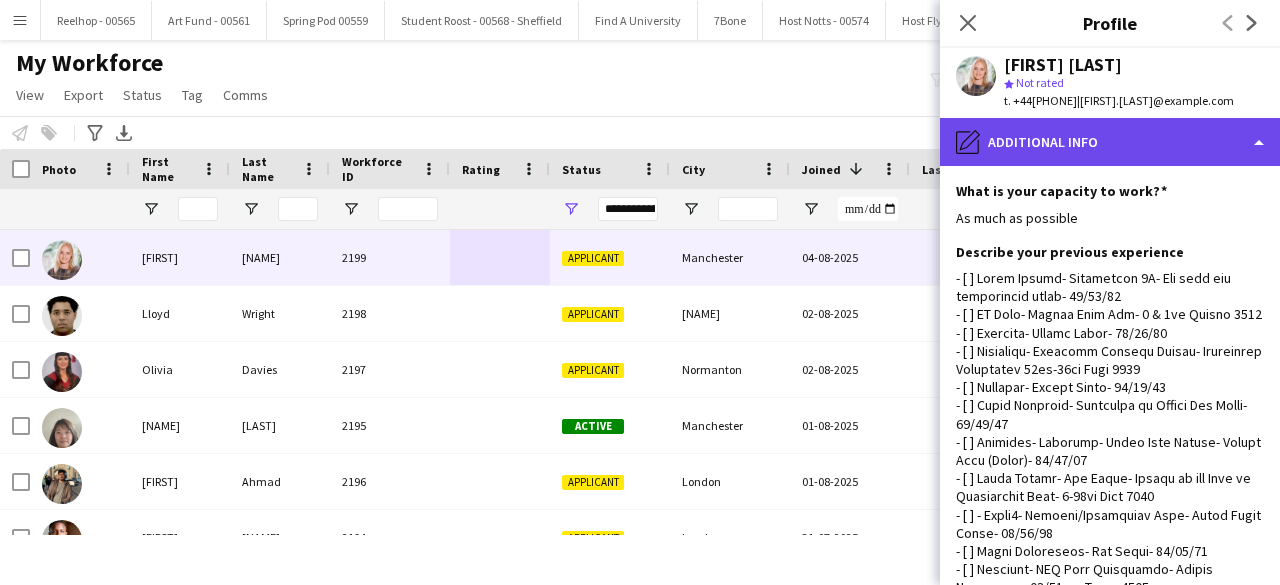 click on "pencil4
Additional info" 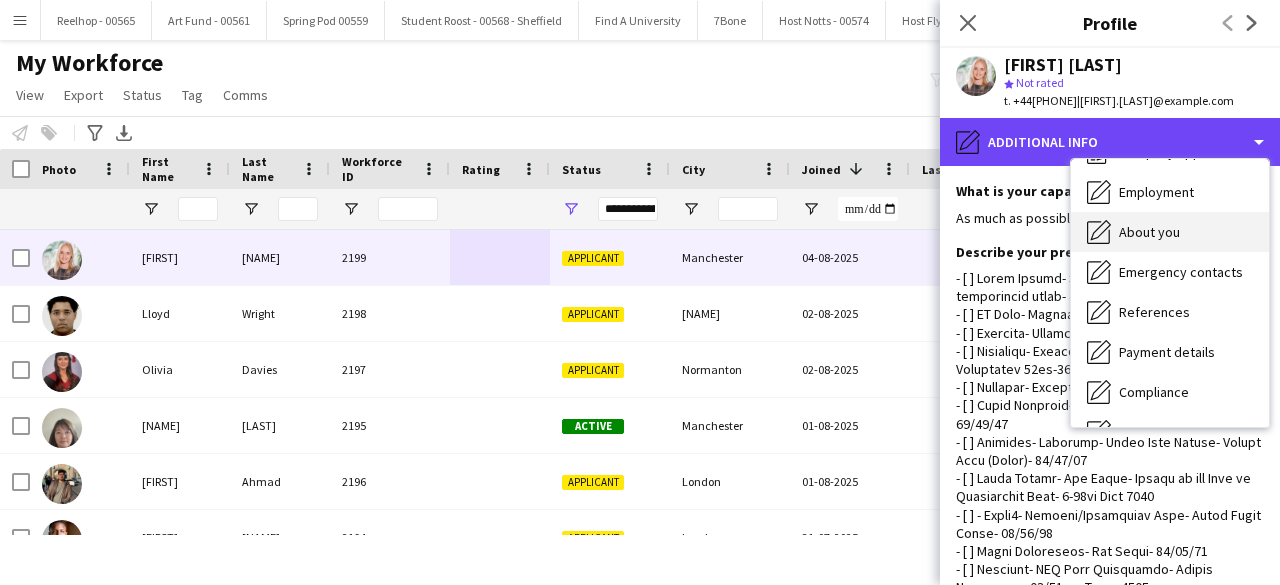 scroll, scrollTop: 74, scrollLeft: 0, axis: vertical 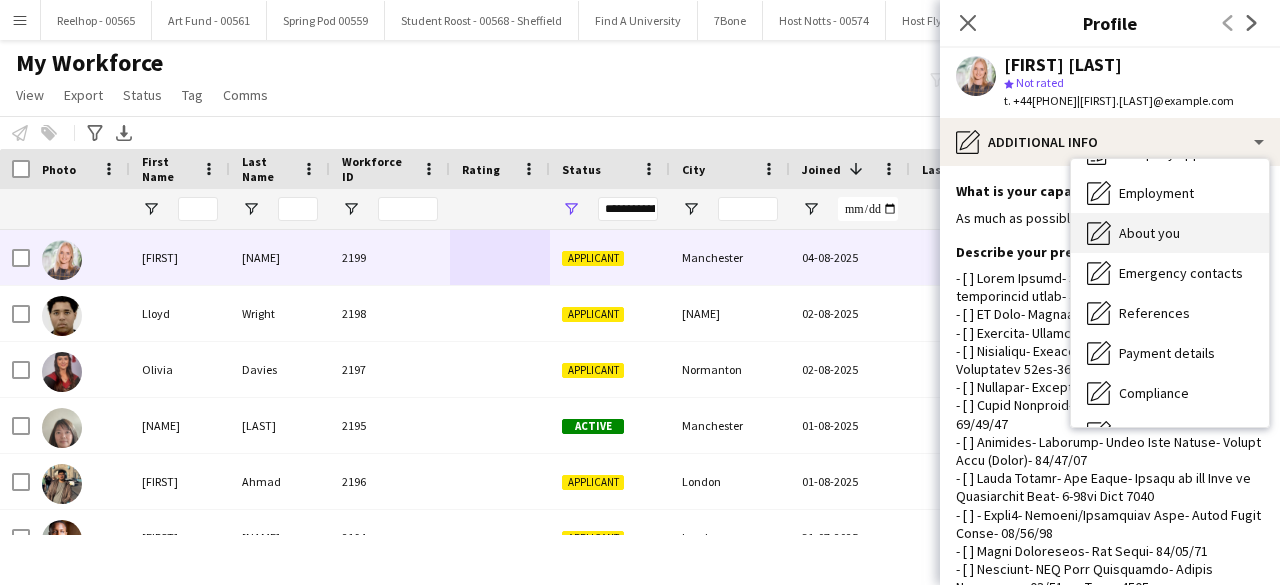 click on "About you
About you" at bounding box center (1170, 233) 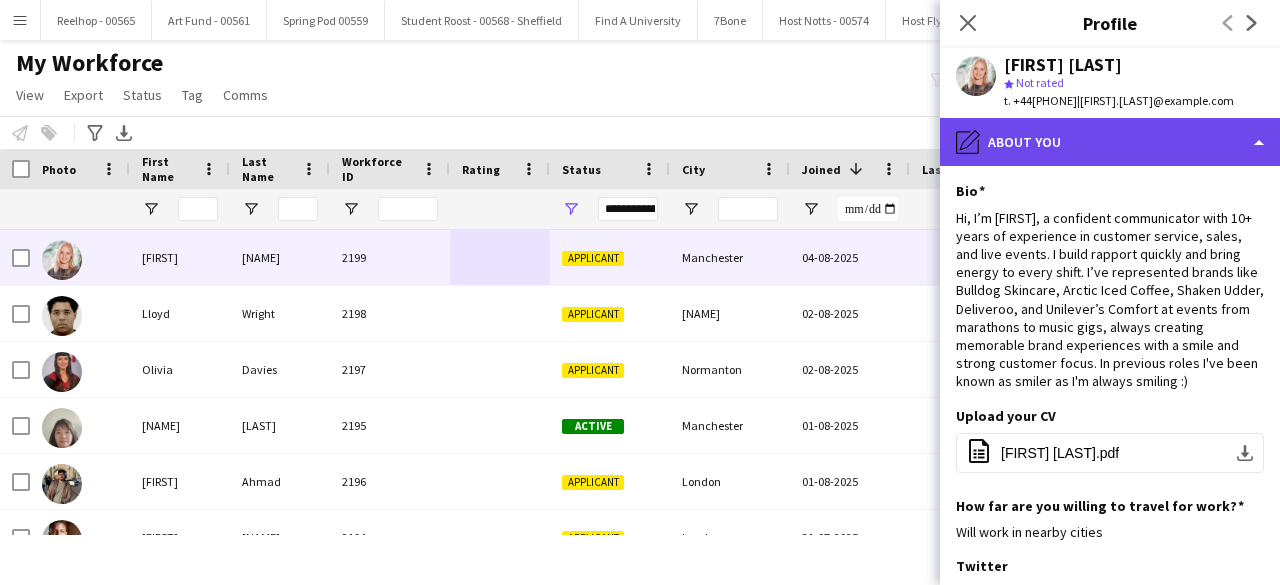 click on "pencil4
About you" 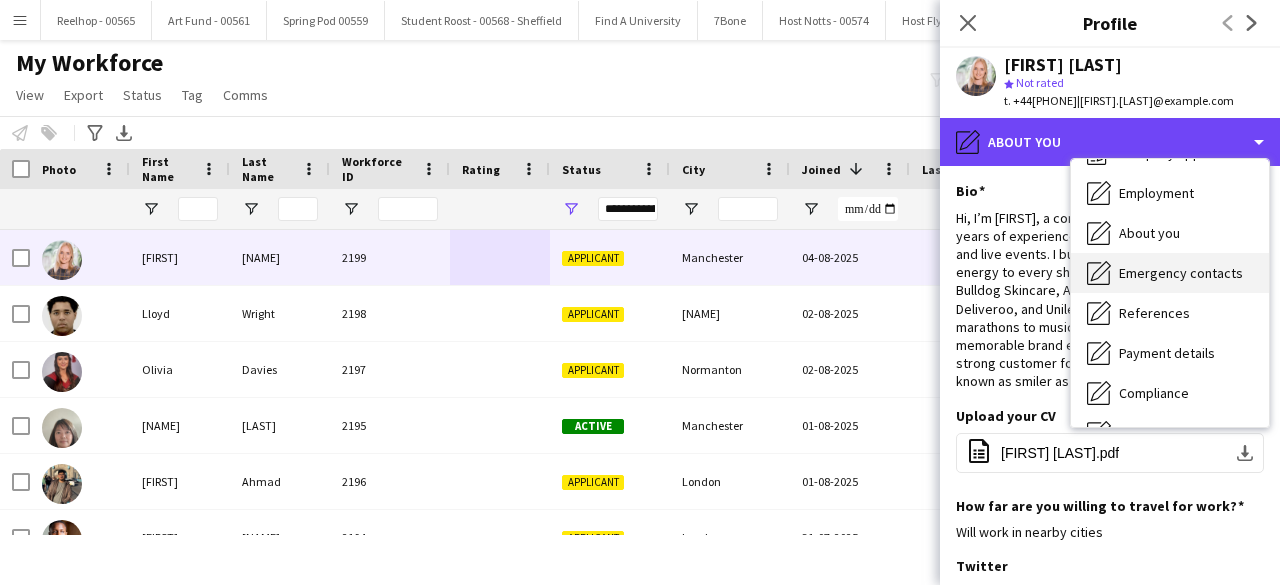 scroll, scrollTop: 188, scrollLeft: 0, axis: vertical 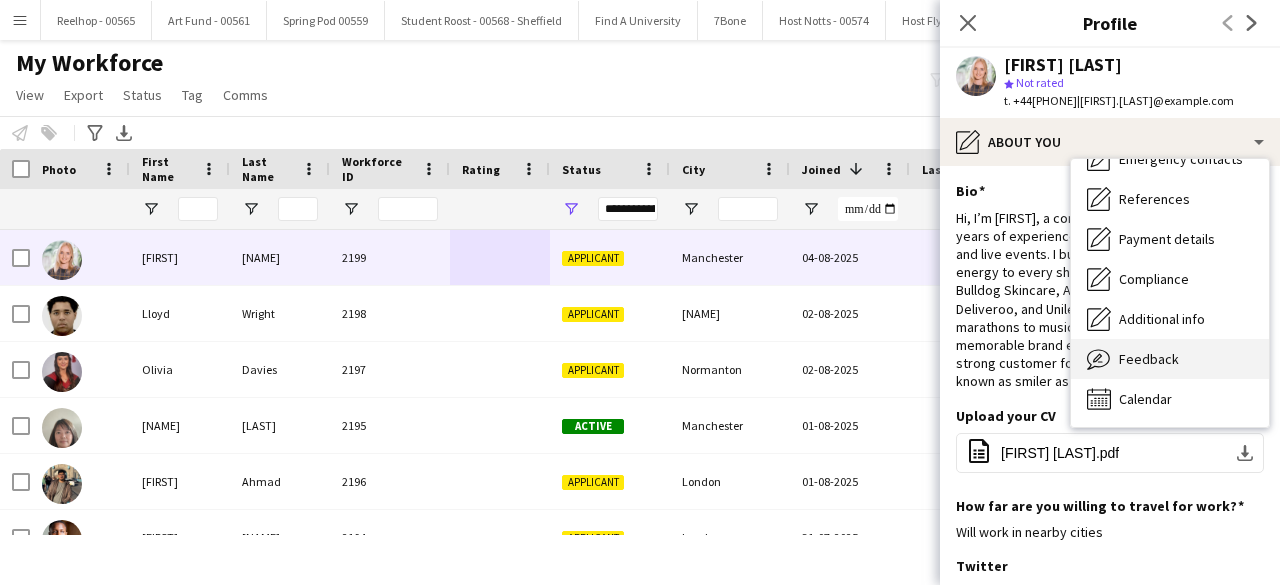 click on "Feedback" at bounding box center (1149, 359) 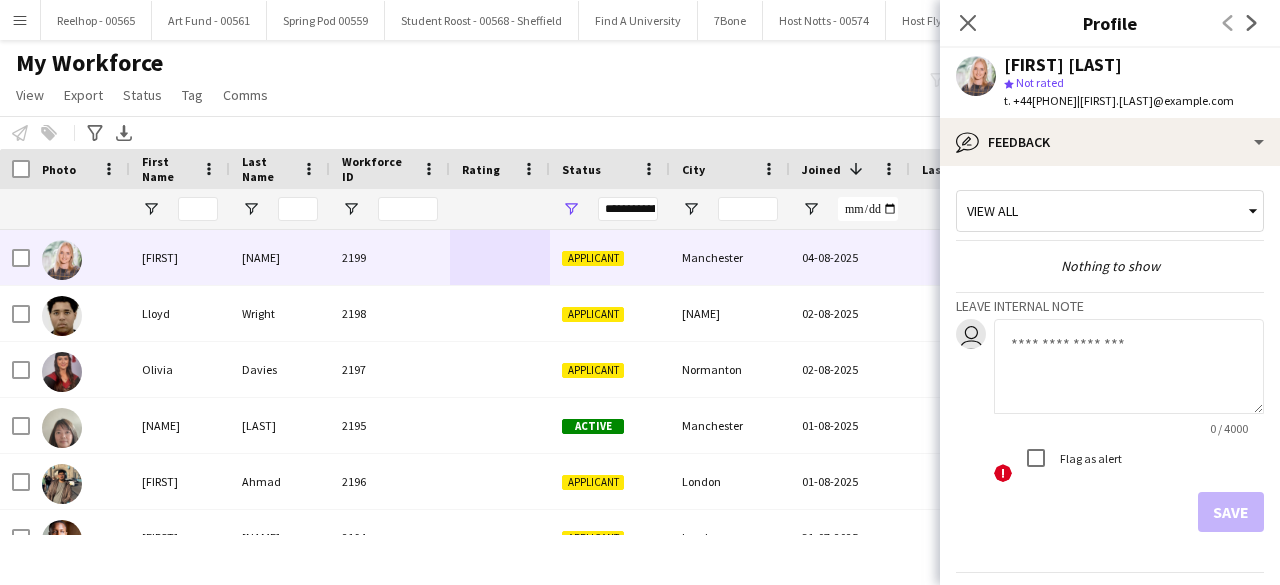 click 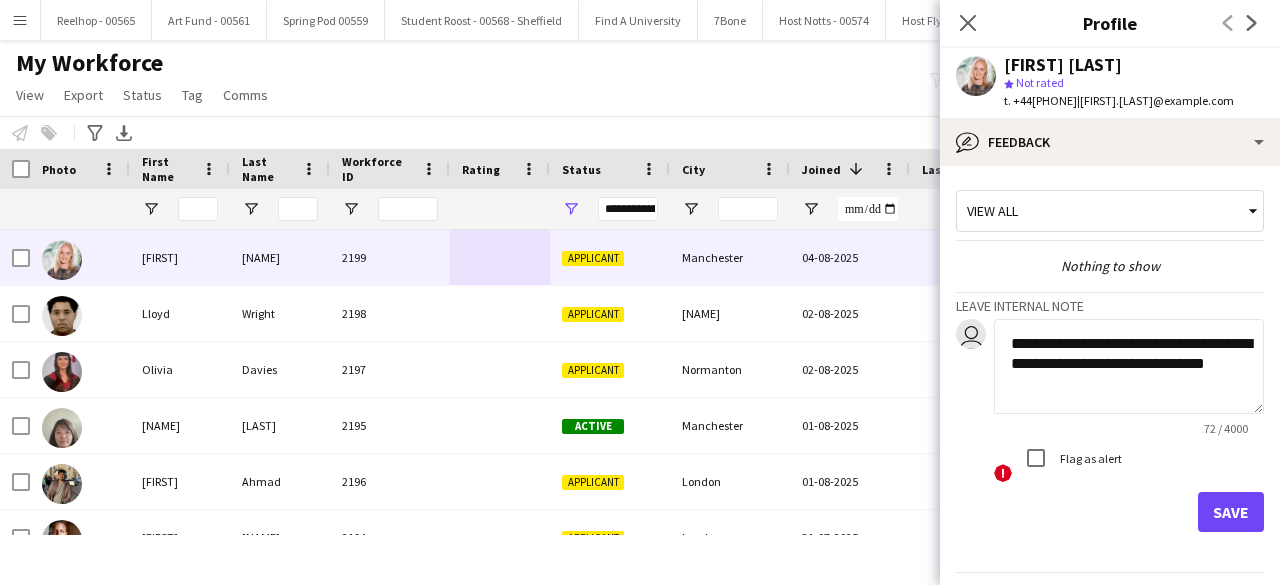 type on "**********" 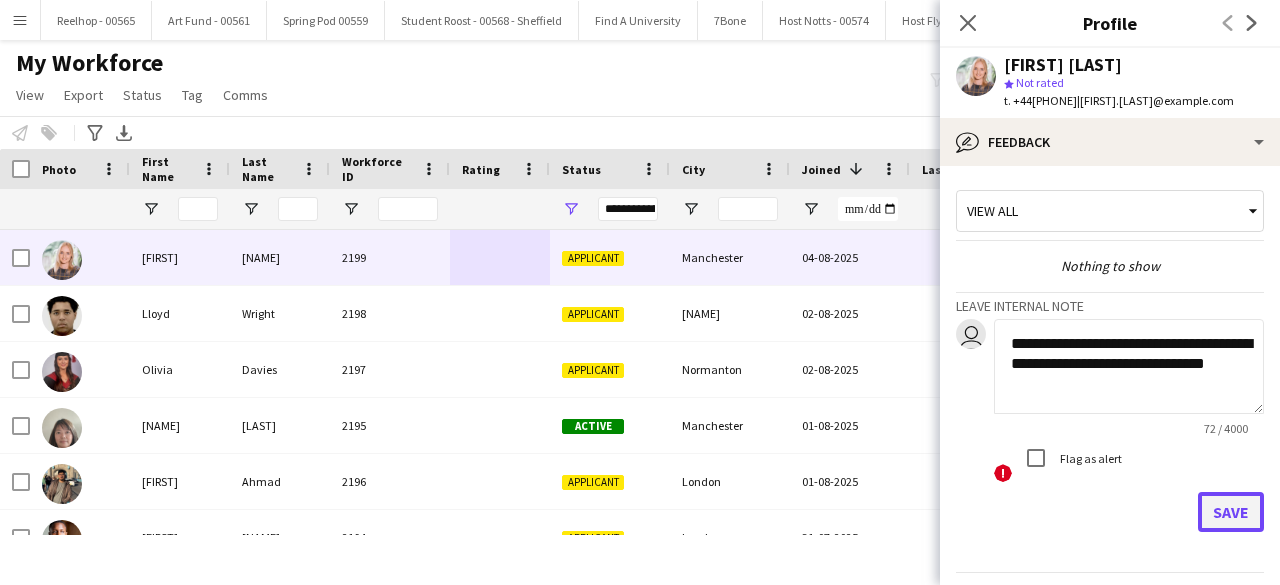 click on "Save" 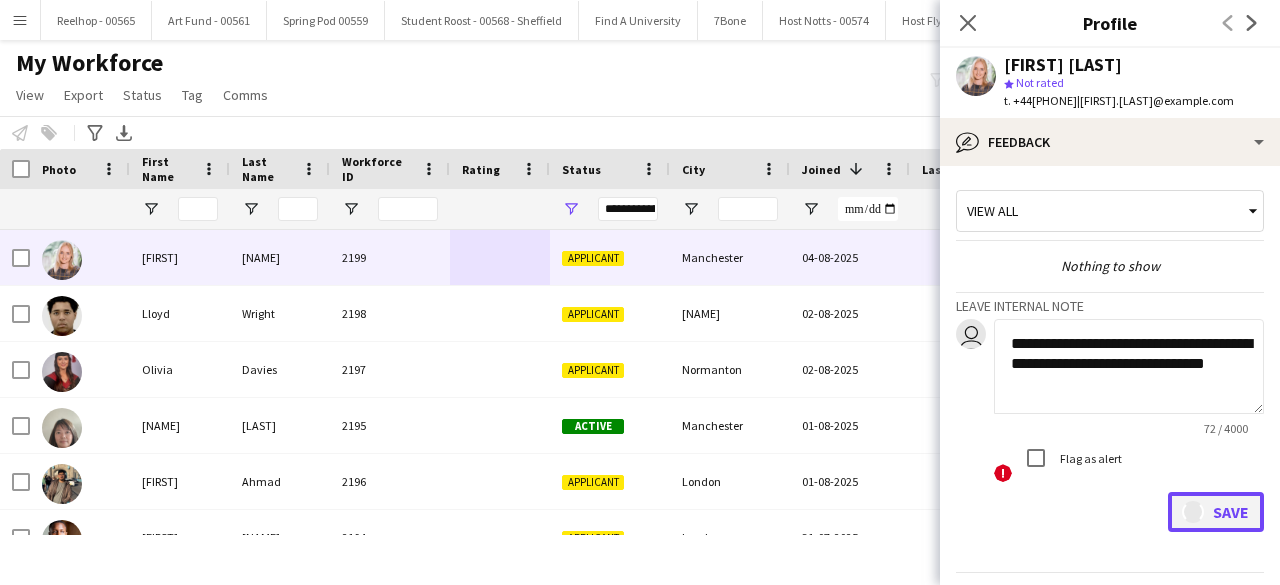 type 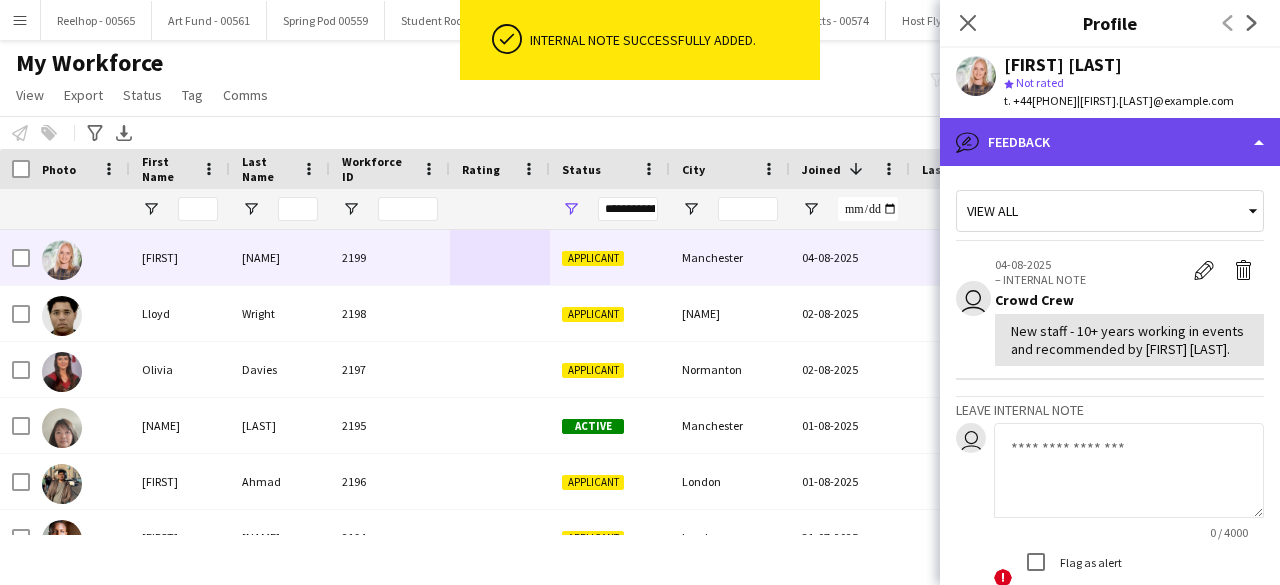 click on "bubble-pencil
Feedback" 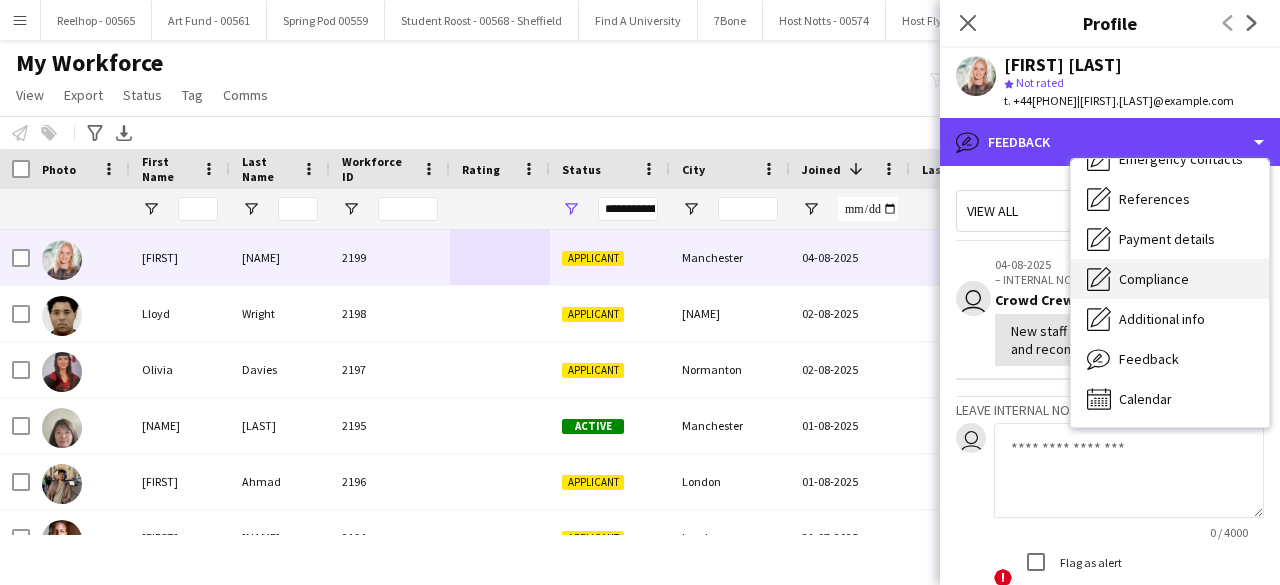 scroll, scrollTop: 0, scrollLeft: 0, axis: both 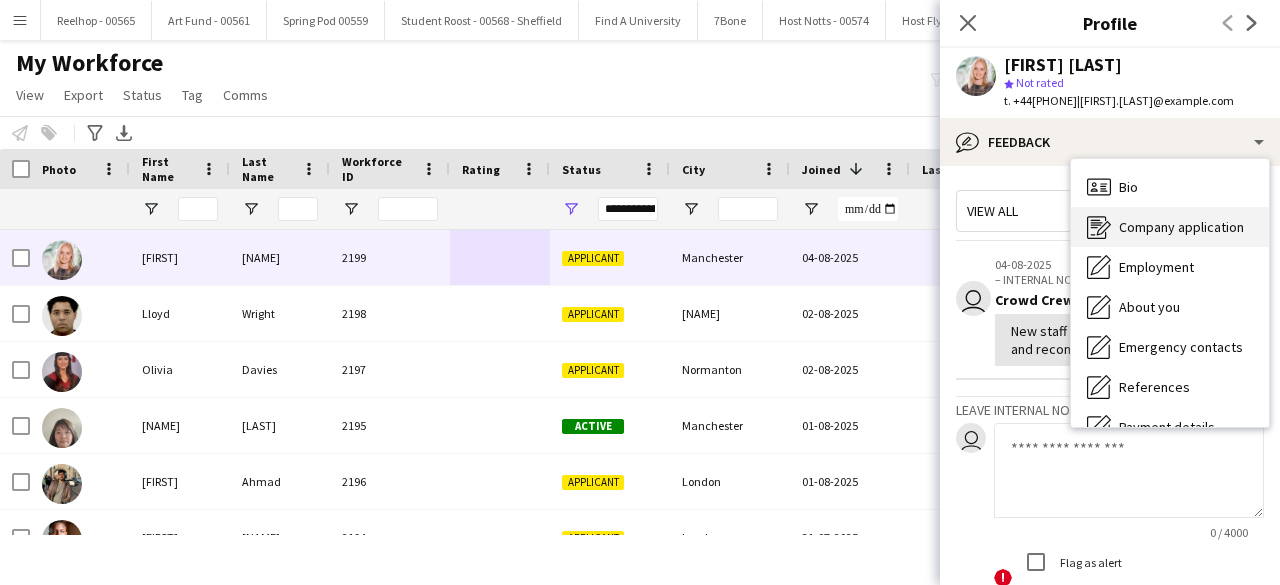 click on "Company application" at bounding box center (1181, 227) 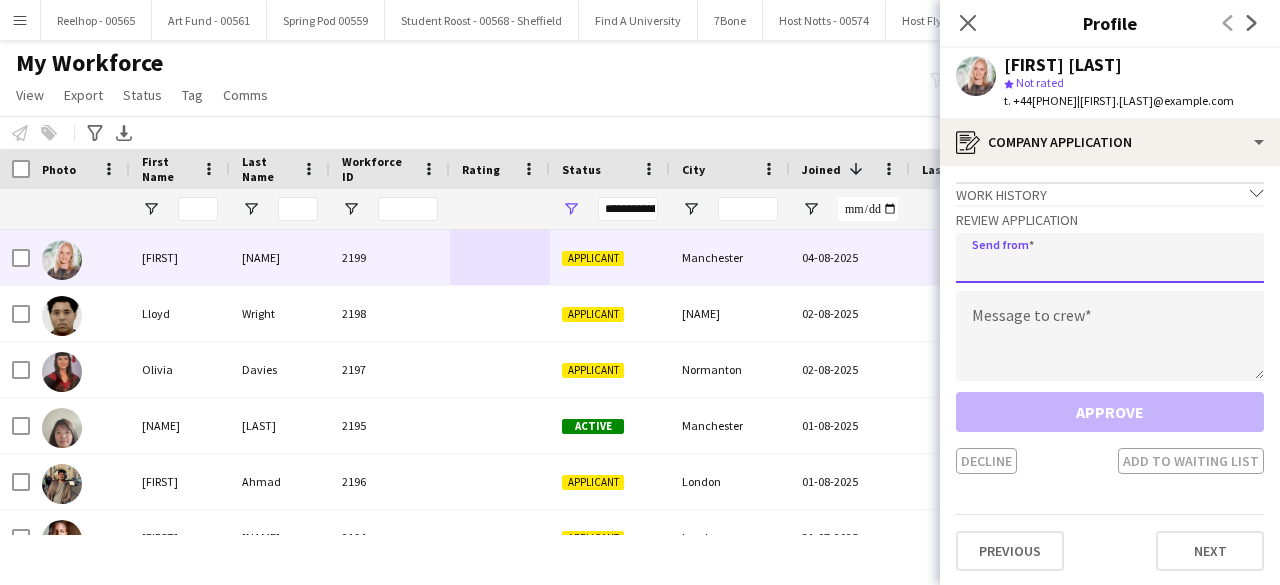 click 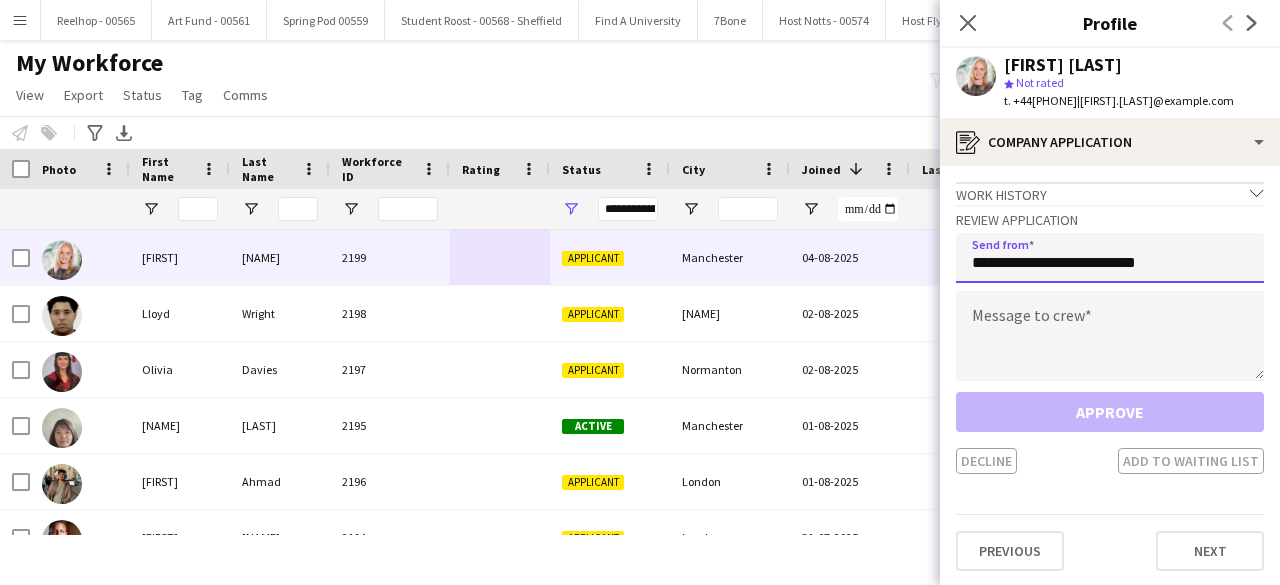 type on "**********" 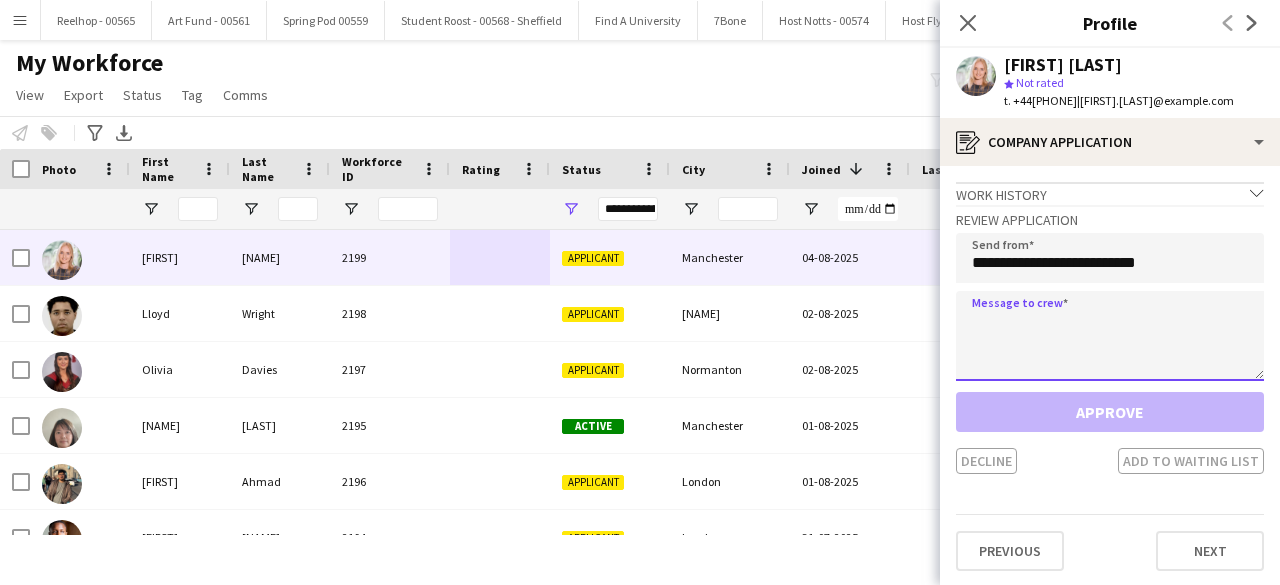 click 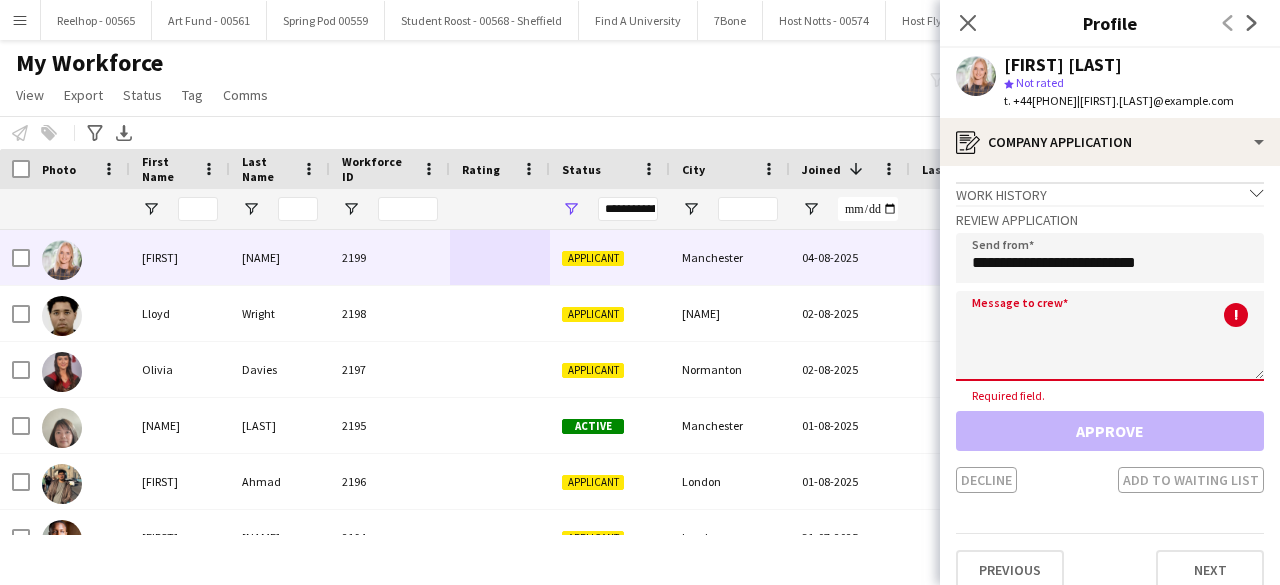 click 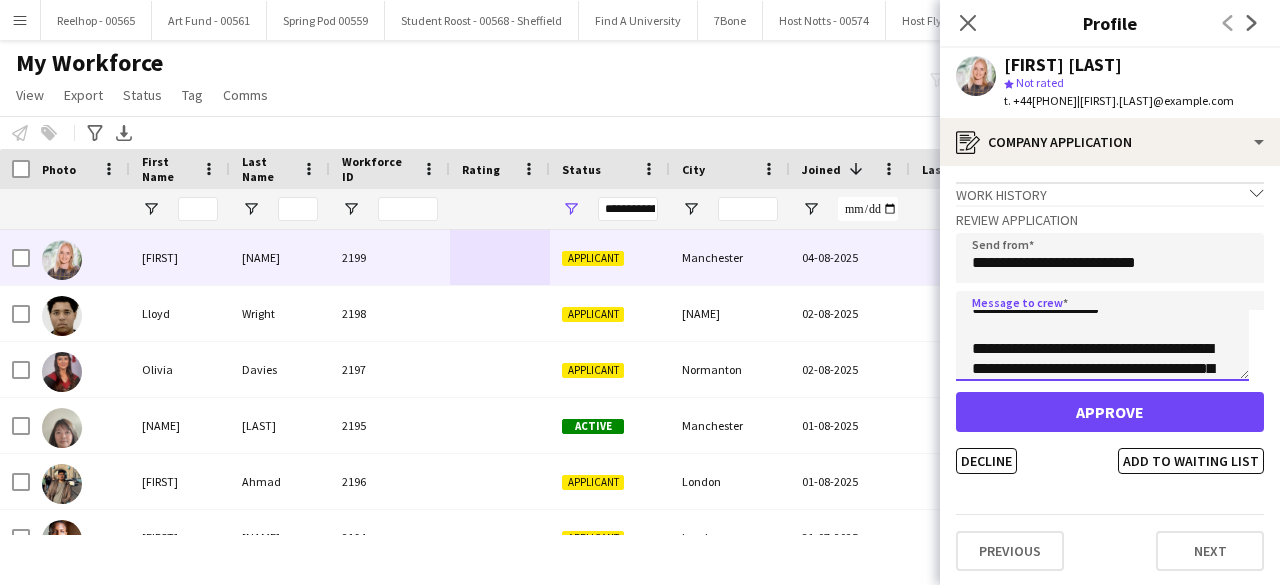 scroll, scrollTop: 124, scrollLeft: 0, axis: vertical 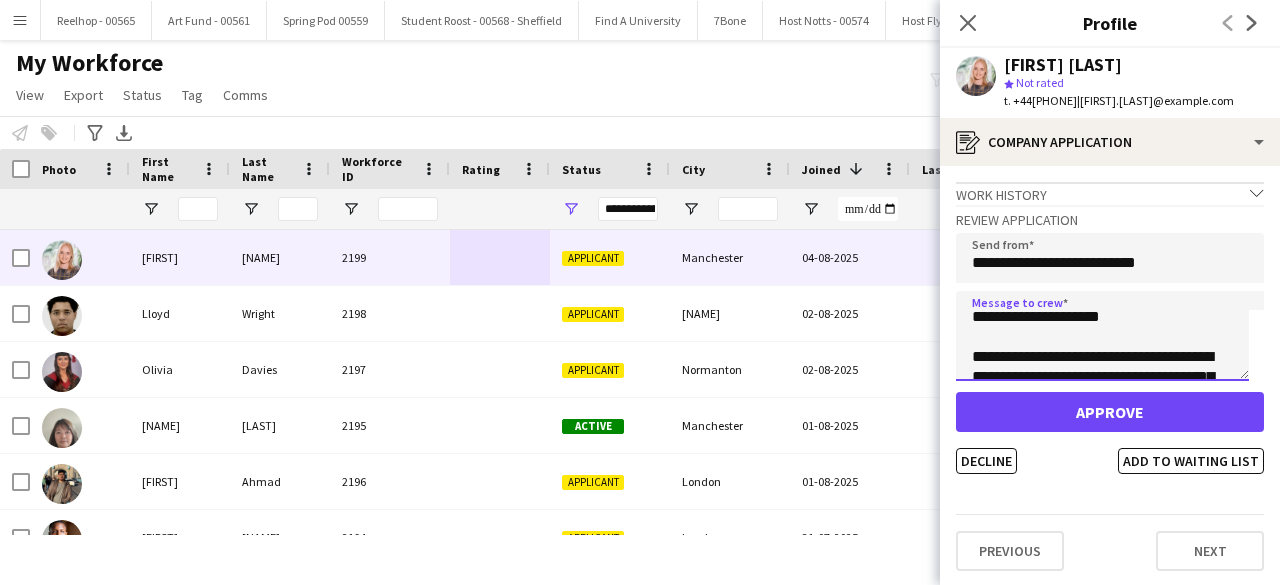 type on "**********" 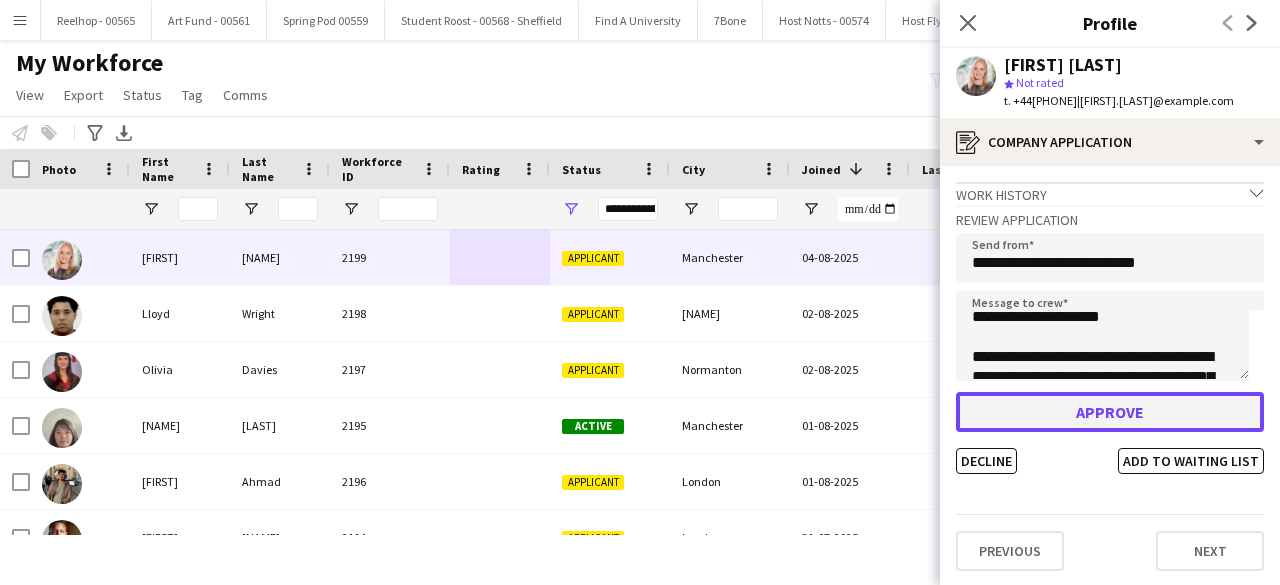 click on "Approve" 